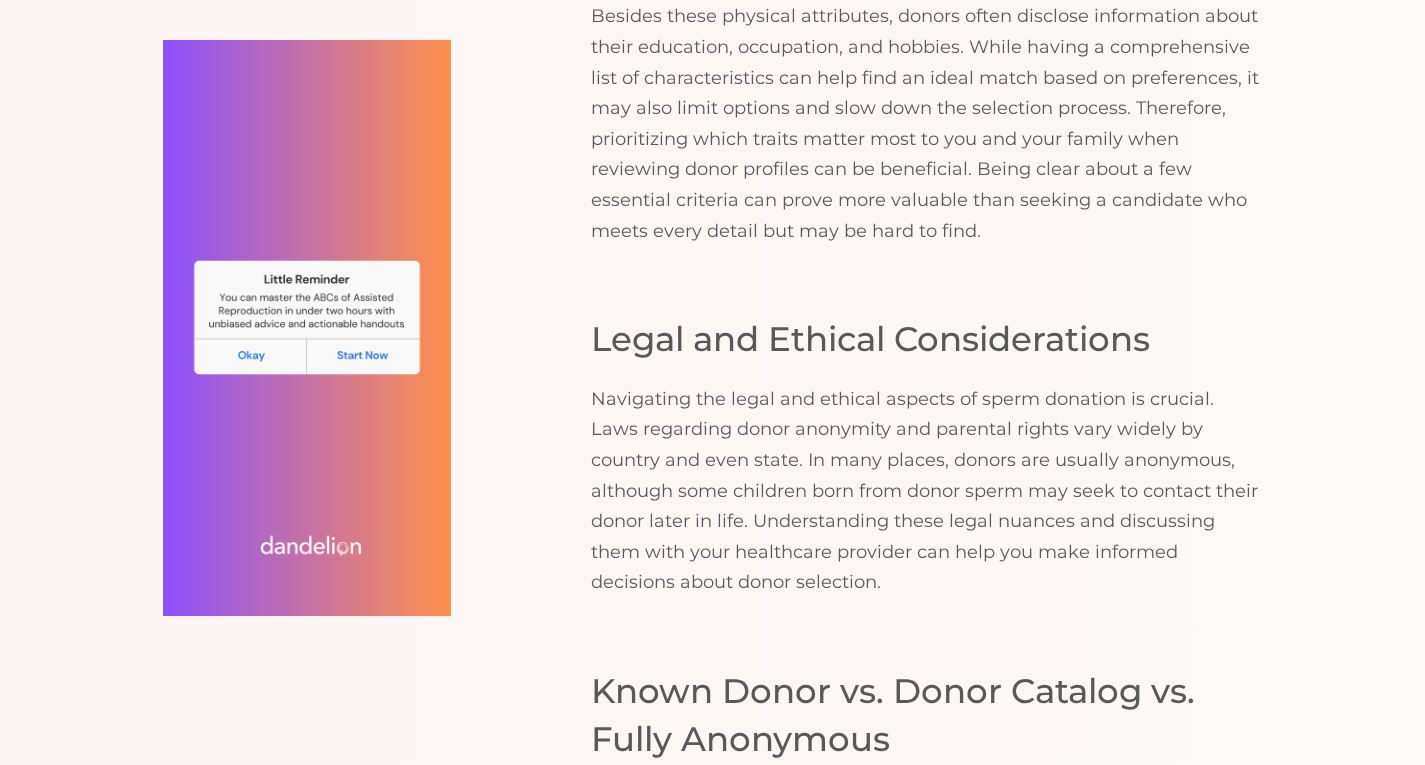 scroll, scrollTop: 3345, scrollLeft: 0, axis: vertical 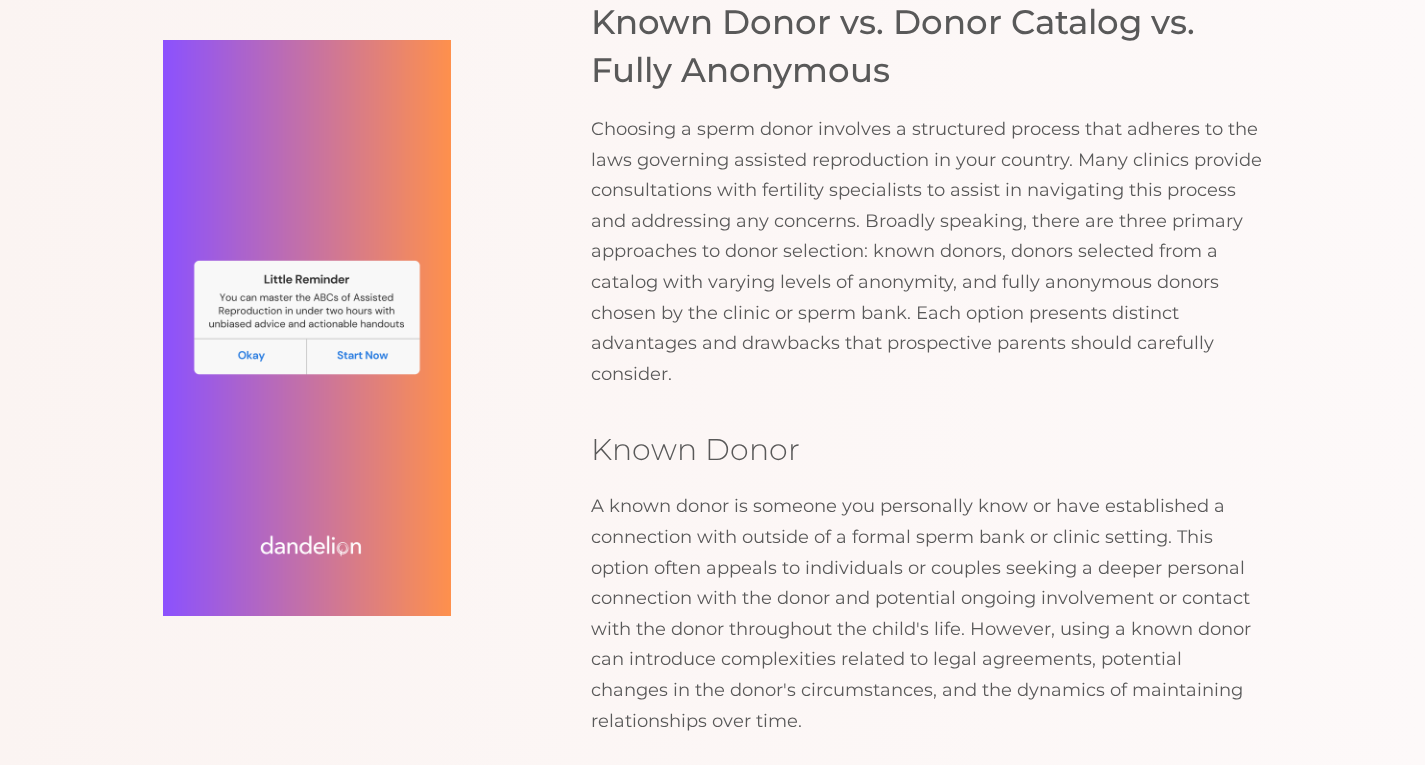 click on "Choosing a sperm donor involves a structured process that adheres to the laws governing assisted reproduction in your country. Many clinics provide consultations with fertility specialists to assist in navigating this process and addressing any concerns. Broadly speaking, there are three primary approaches to donor selection: known donors, donors selected from a catalog with varying levels of anonymity, and fully anonymous donors chosen by the clinic or sperm bank. Each option presents distinct advantages and drawbacks that prospective parents should carefully consider." at bounding box center [927, 251] 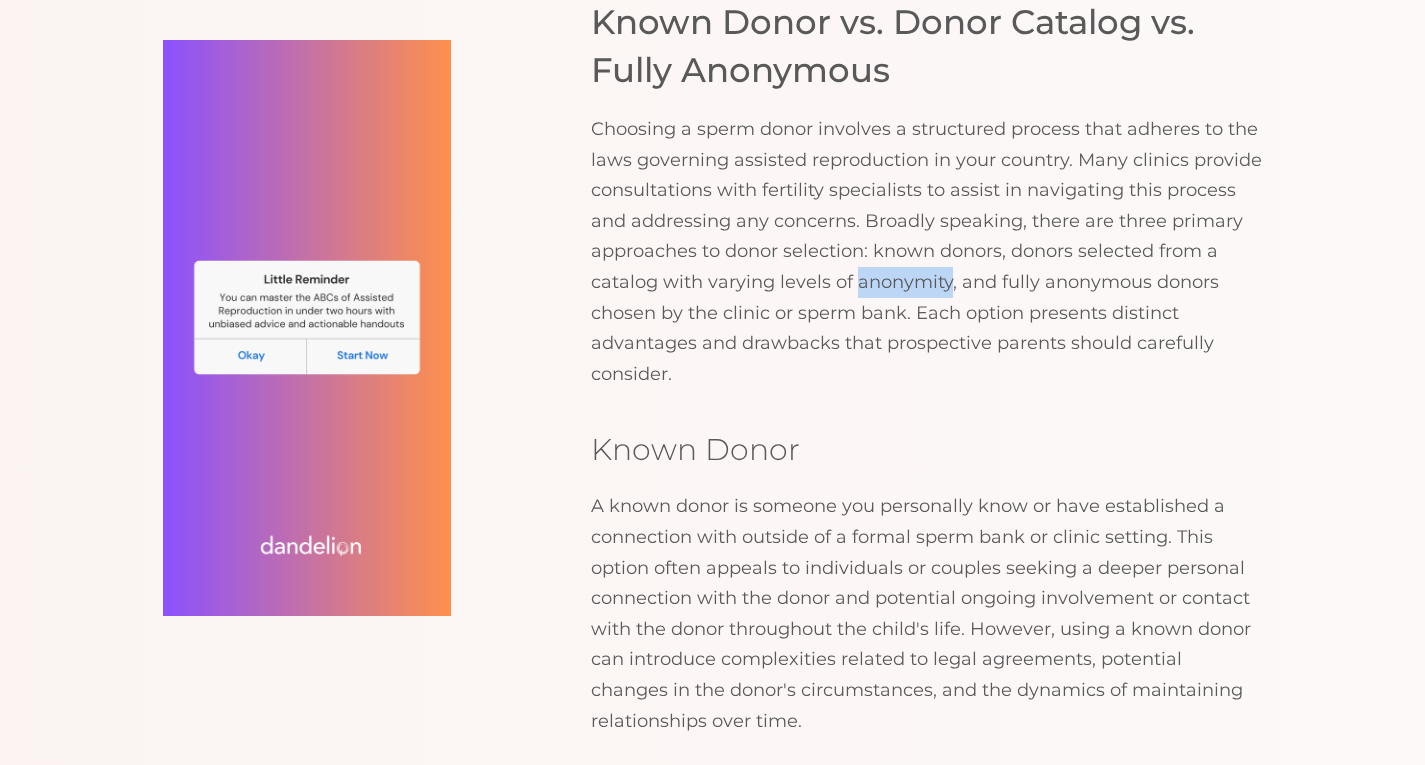 click on "Choosing a sperm donor involves a structured process that adheres to the laws governing assisted reproduction in your country. Many clinics provide consultations with fertility specialists to assist in navigating this process and addressing any concerns. Broadly speaking, there are three primary approaches to donor selection: known donors, donors selected from a catalog with varying levels of anonymity, and fully anonymous donors chosen by the clinic or sperm bank. Each option presents distinct advantages and drawbacks that prospective parents should carefully consider." at bounding box center [927, 251] 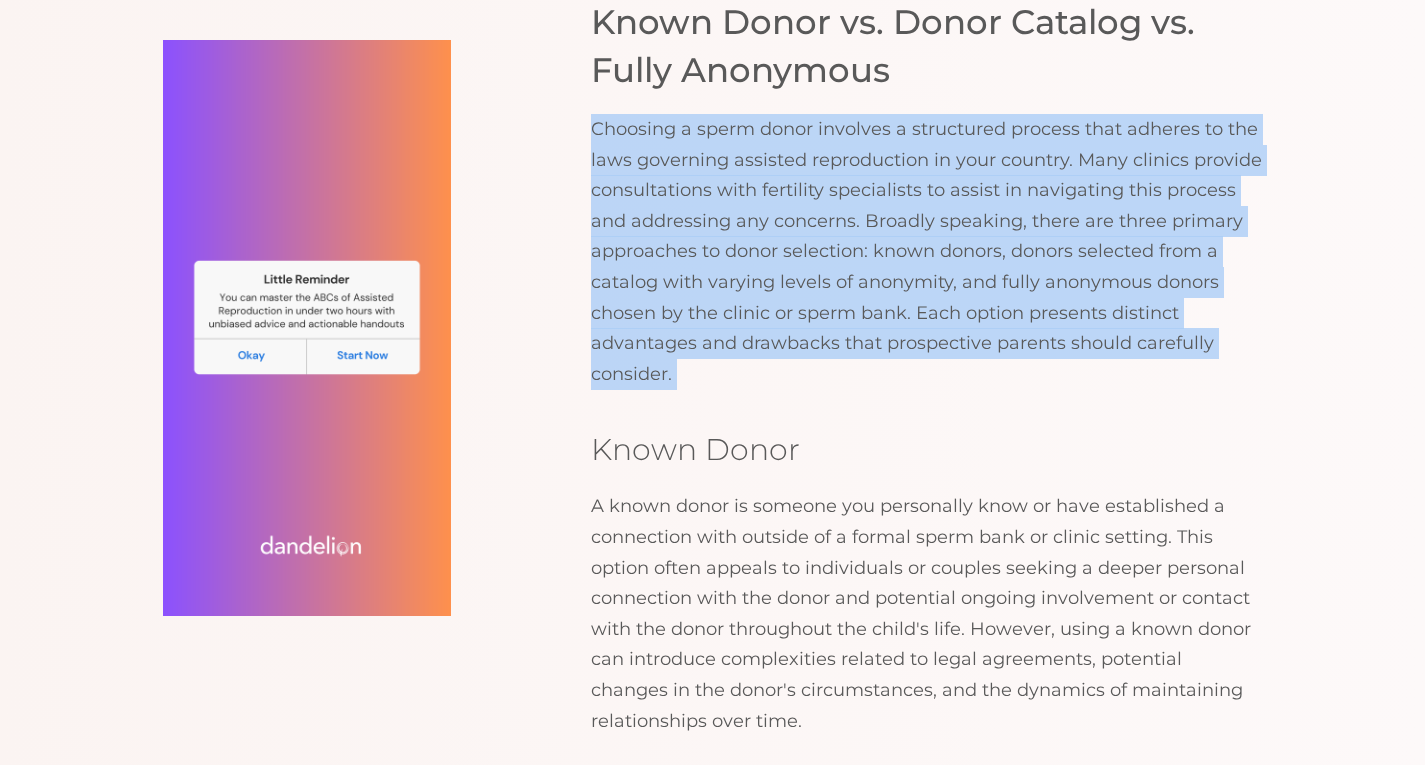 click on "Choosing a sperm donor involves a structured process that adheres to the laws governing assisted reproduction in your country. Many clinics provide consultations with fertility specialists to assist in navigating this process and addressing any concerns. Broadly speaking, there are three primary approaches to donor selection: known donors, donors selected from a catalog with varying levels of anonymity, and fully anonymous donors chosen by the clinic or sperm bank. Each option presents distinct advantages and drawbacks that prospective parents should carefully consider." at bounding box center (927, 251) 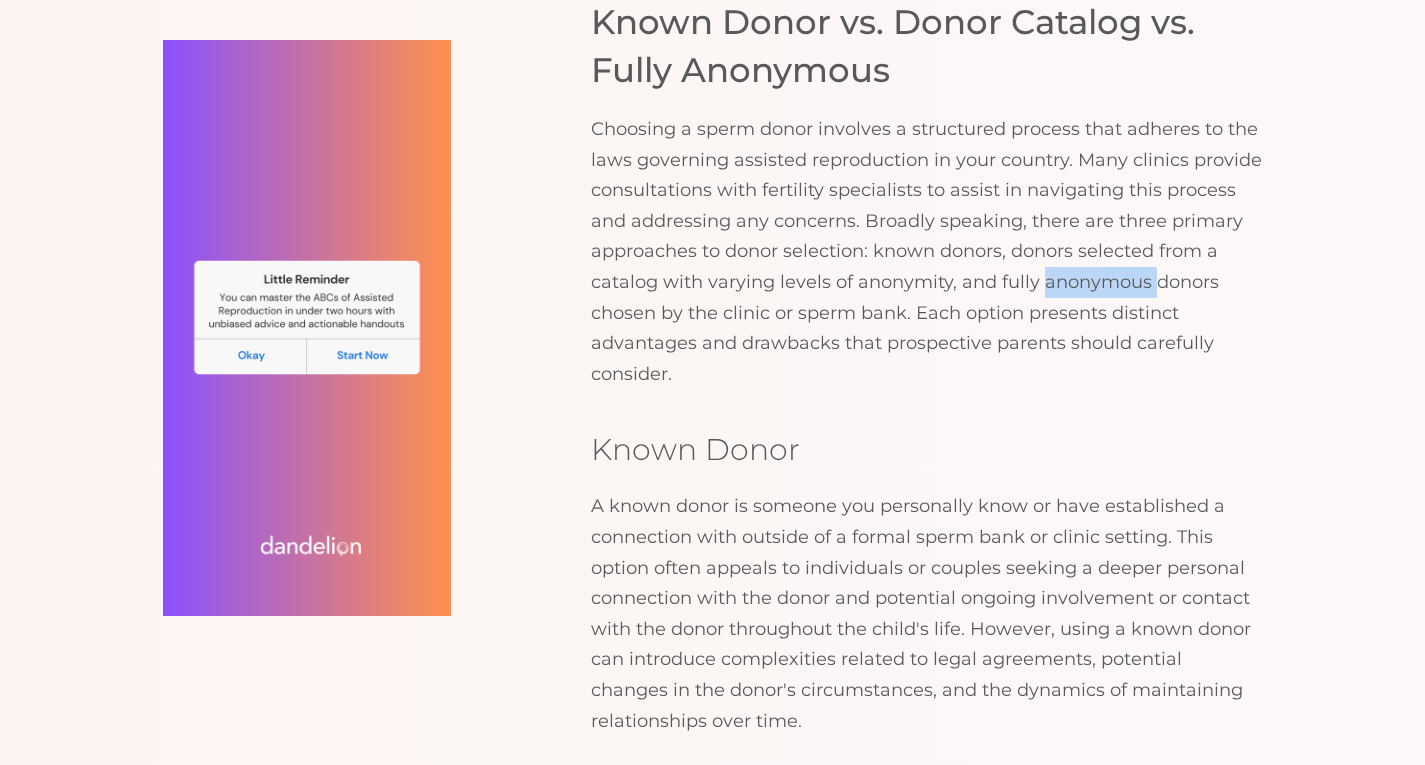click on "Choosing a sperm donor involves a structured process that adheres to the laws governing assisted reproduction in your country. Many clinics provide consultations with fertility specialists to assist in navigating this process and addressing any concerns. Broadly speaking, there are three primary approaches to donor selection: known donors, donors selected from a catalog with varying levels of anonymity, and fully anonymous donors chosen by the clinic or sperm bank. Each option presents distinct advantages and drawbacks that prospective parents should carefully consider." at bounding box center [927, 251] 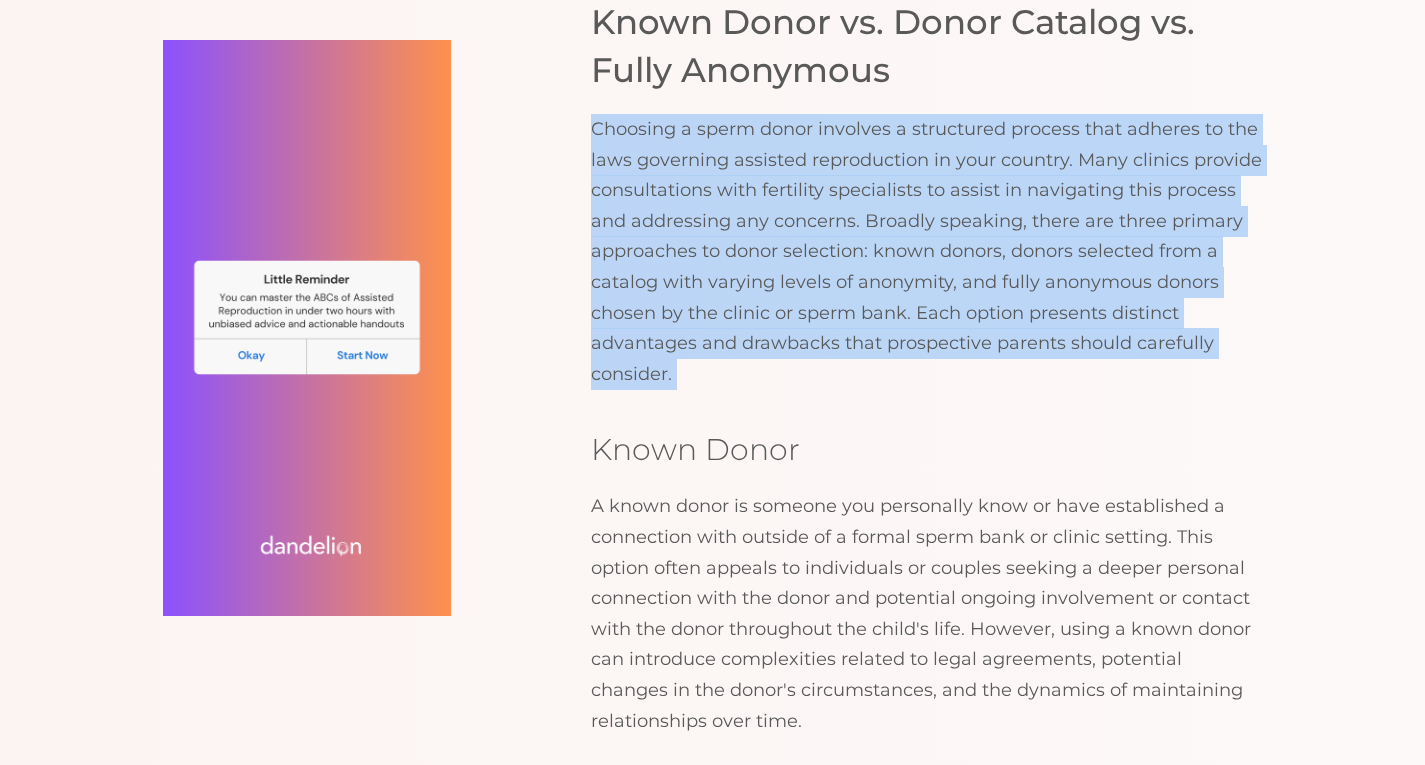 click on "Choosing a sperm donor involves a structured process that adheres to the laws governing assisted reproduction in your country. Many clinics provide consultations with fertility specialists to assist in navigating this process and addressing any concerns. Broadly speaking, there are three primary approaches to donor selection: known donors, donors selected from a catalog with varying levels of anonymity, and fully anonymous donors chosen by the clinic or sperm bank. Each option presents distinct advantages and drawbacks that prospective parents should carefully consider." at bounding box center (927, 251) 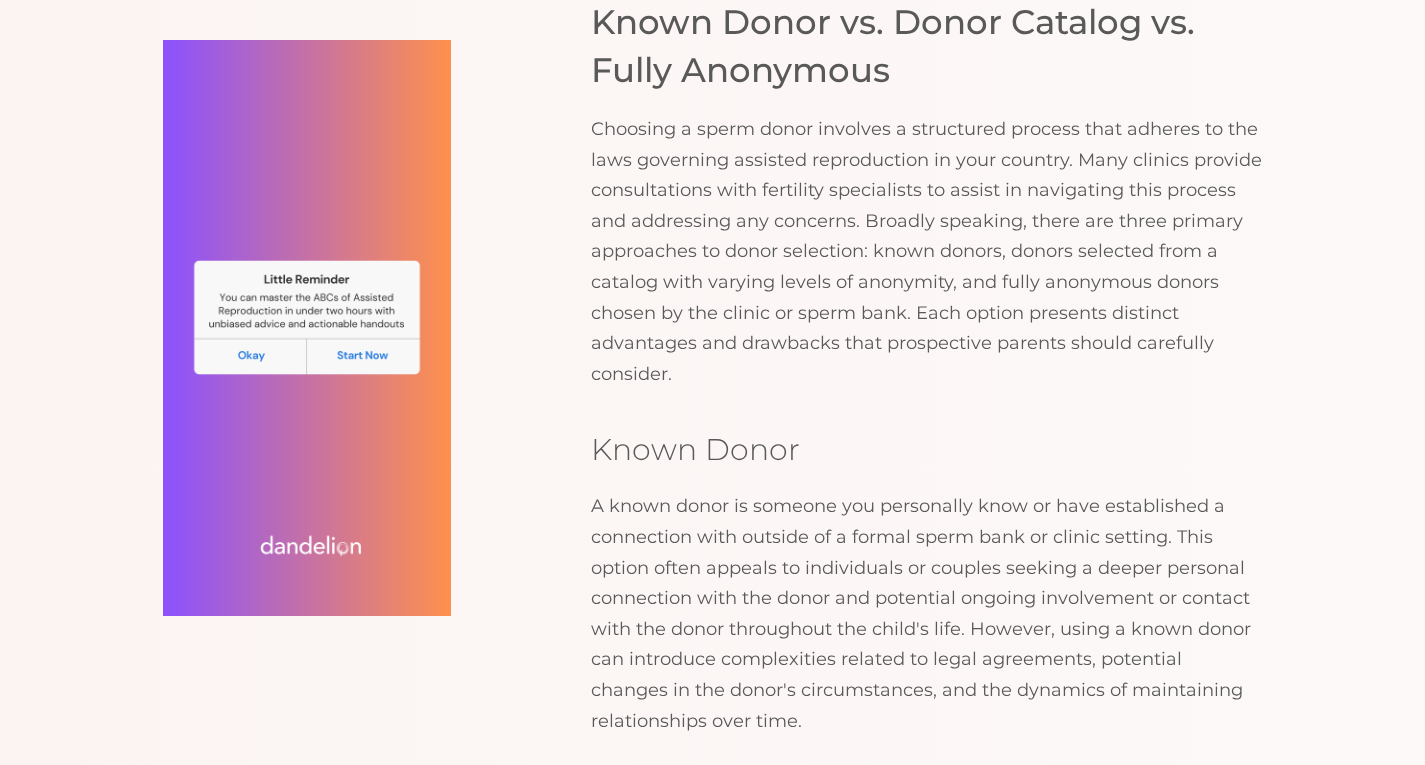 click on "Choosing a sperm donor involves a structured process that adheres to the laws governing assisted reproduction in your country. Many clinics provide consultations with fertility specialists to assist in navigating this process and addressing any concerns. Broadly speaking, there are three primary approaches to donor selection: known donors, donors selected from a catalog with varying levels of anonymity, and fully anonymous donors chosen by the clinic or sperm bank. Each option presents distinct advantages and drawbacks that prospective parents should carefully consider." at bounding box center [927, 251] 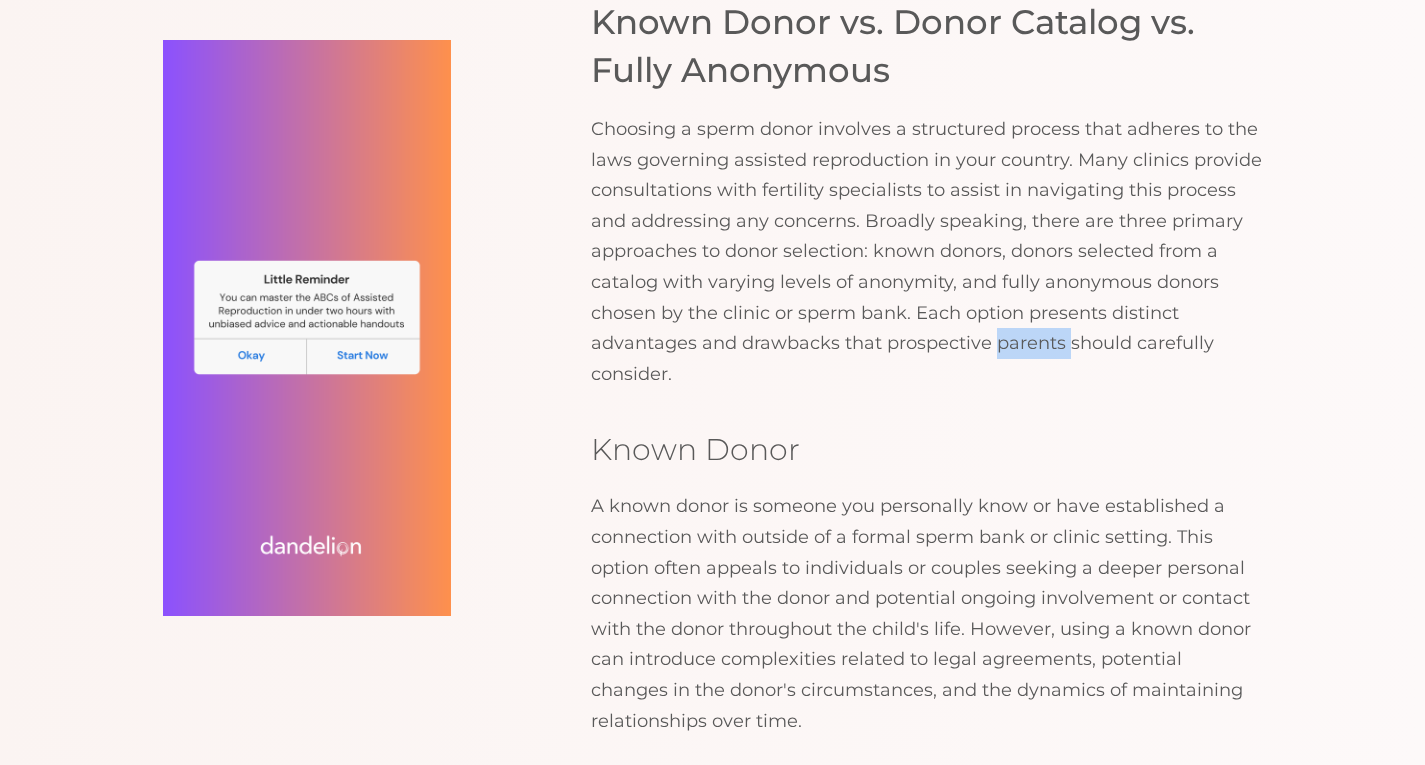 click on "Choosing a sperm donor involves a structured process that adheres to the laws governing assisted reproduction in your country. Many clinics provide consultations with fertility specialists to assist in navigating this process and addressing any concerns. Broadly speaking, there are three primary approaches to donor selection: known donors, donors selected from a catalog with varying levels of anonymity, and fully anonymous donors chosen by the clinic or sperm bank. Each option presents distinct advantages and drawbacks that prospective parents should carefully consider." at bounding box center (927, 251) 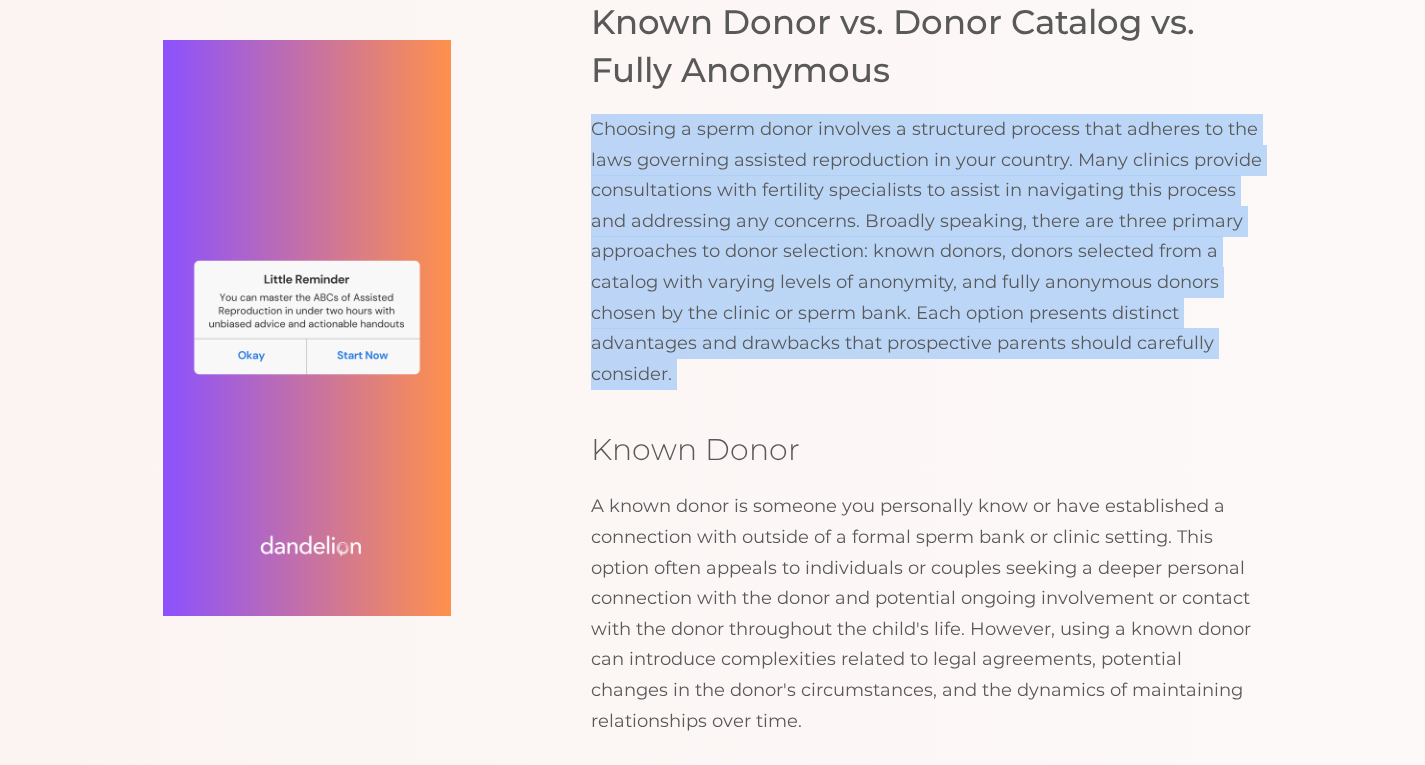 click on "Choosing a sperm donor involves a structured process that adheres to the laws governing assisted reproduction in your country. Many clinics provide consultations with fertility specialists to assist in navigating this process and addressing any concerns. Broadly speaking, there are three primary approaches to donor selection: known donors, donors selected from a catalog with varying levels of anonymity, and fully anonymous donors chosen by the clinic or sperm bank. Each option presents distinct advantages and drawbacks that prospective parents should carefully consider." at bounding box center [927, 251] 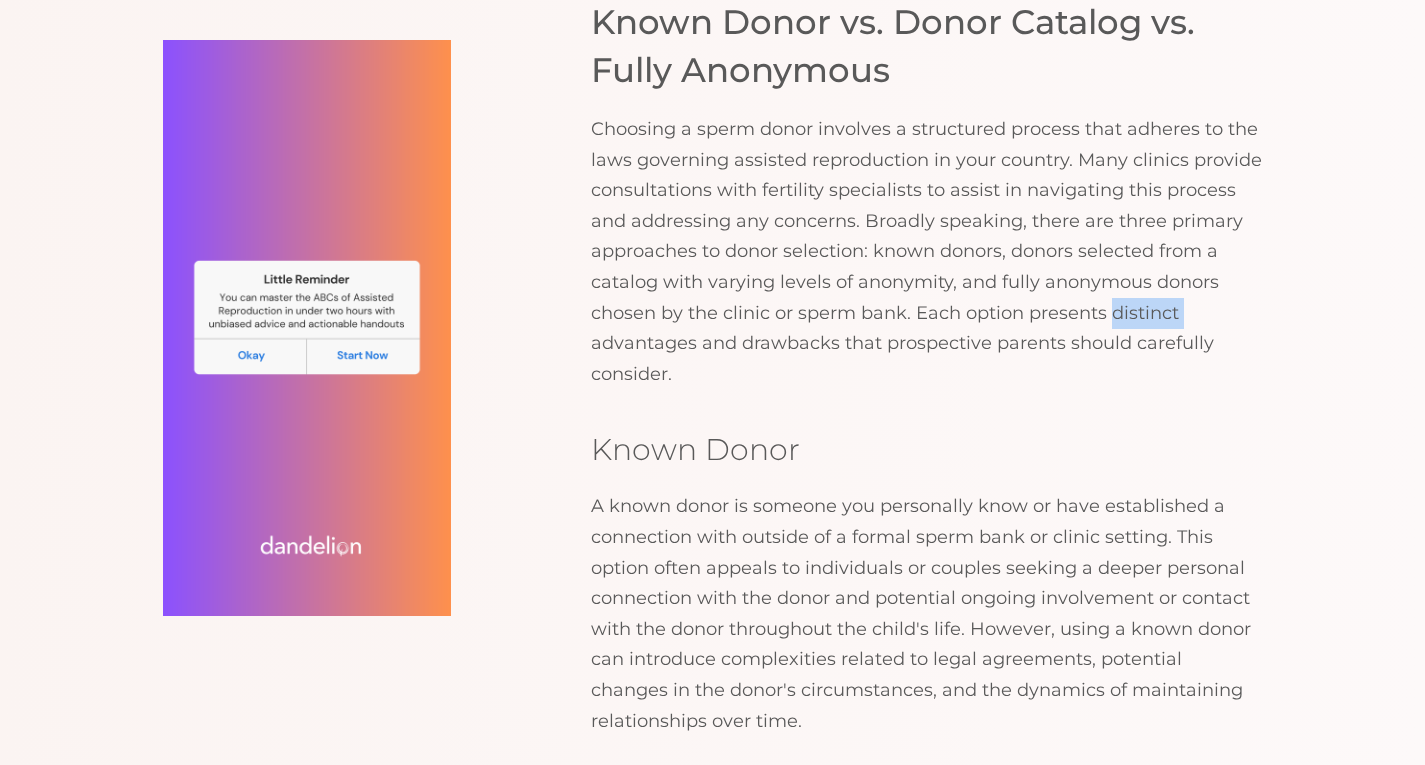 click on "Choosing a sperm donor involves a structured process that adheres to the laws governing assisted reproduction in your country. Many clinics provide consultations with fertility specialists to assist in navigating this process and addressing any concerns. Broadly speaking, there are three primary approaches to donor selection: known donors, donors selected from a catalog with varying levels of anonymity, and fully anonymous donors chosen by the clinic or sperm bank. Each option presents distinct advantages and drawbacks that prospective parents should carefully consider." at bounding box center [927, 251] 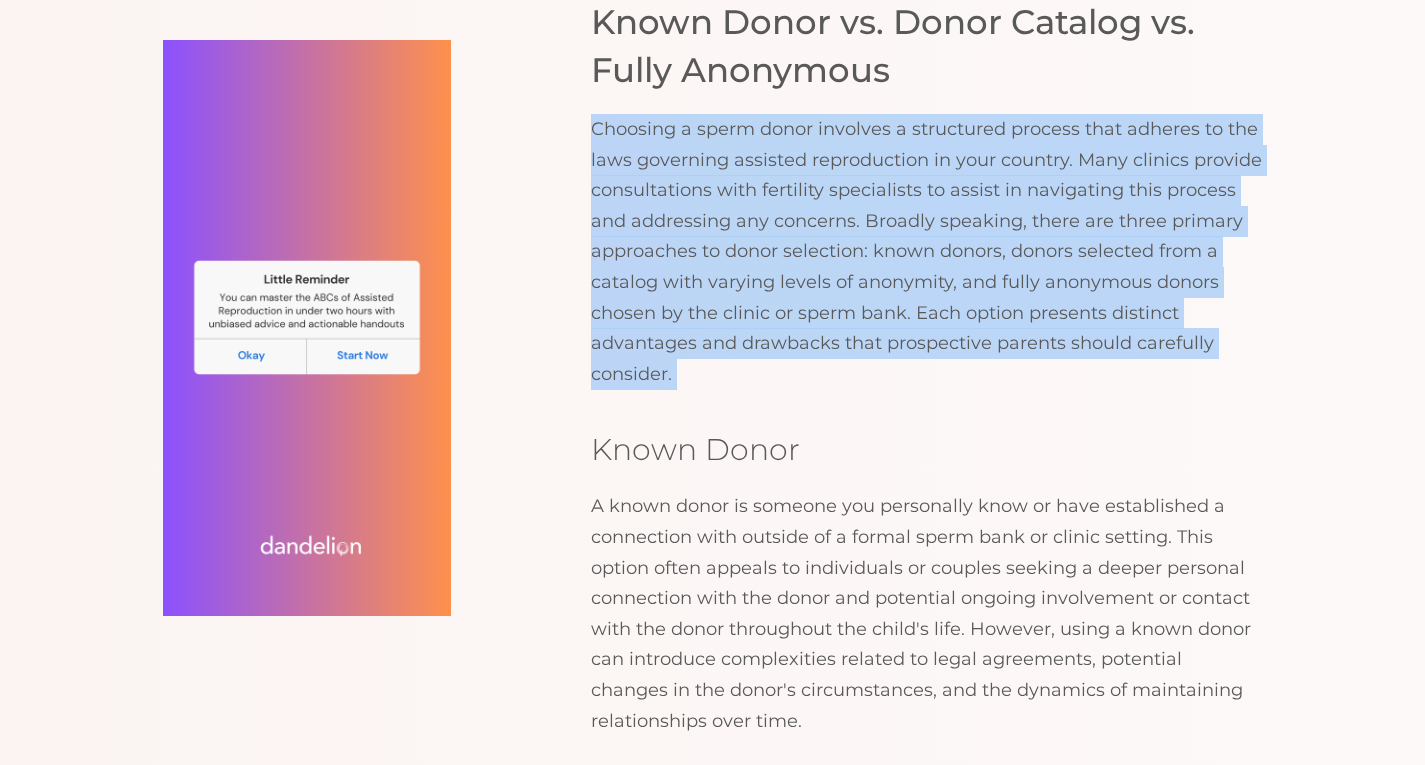 click on "Choosing a sperm donor involves a structured process that adheres to the laws governing assisted reproduction in your country. Many clinics provide consultations with fertility specialists to assist in navigating this process and addressing any concerns. Broadly speaking, there are three primary approaches to donor selection: known donors, donors selected from a catalog with varying levels of anonymity, and fully anonymous donors chosen by the clinic or sperm bank. Each option presents distinct advantages and drawbacks that prospective parents should carefully consider." at bounding box center (927, 251) 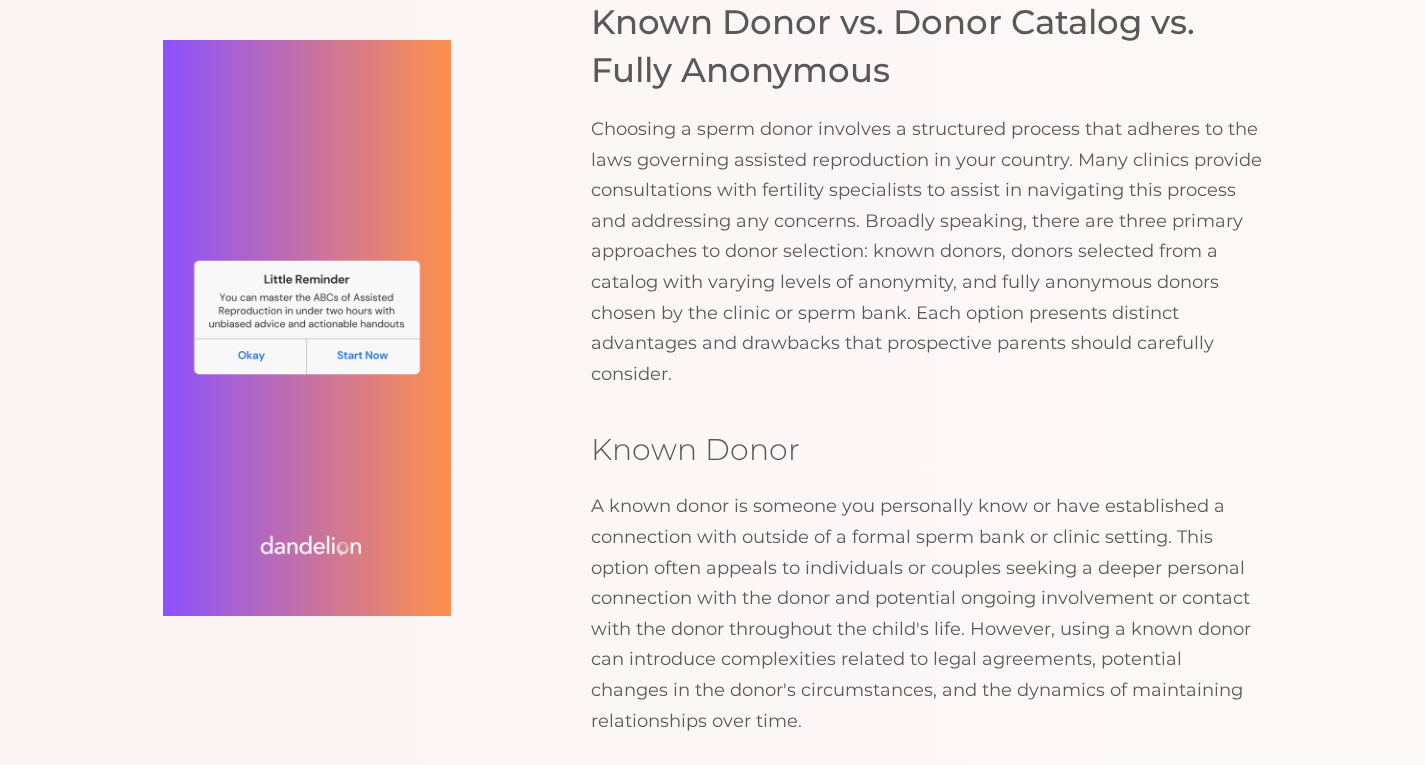 click on "Choosing a sperm donor involves a structured process that adheres to the laws governing assisted reproduction in your country. Many clinics provide consultations with fertility specialists to assist in navigating this process and addressing any concerns. Broadly speaking, there are three primary approaches to donor selection: known donors, donors selected from a catalog with varying levels of anonymity, and fully anonymous donors chosen by the clinic or sperm bank. Each option presents distinct advantages and drawbacks that prospective parents should carefully consider." at bounding box center (927, 251) 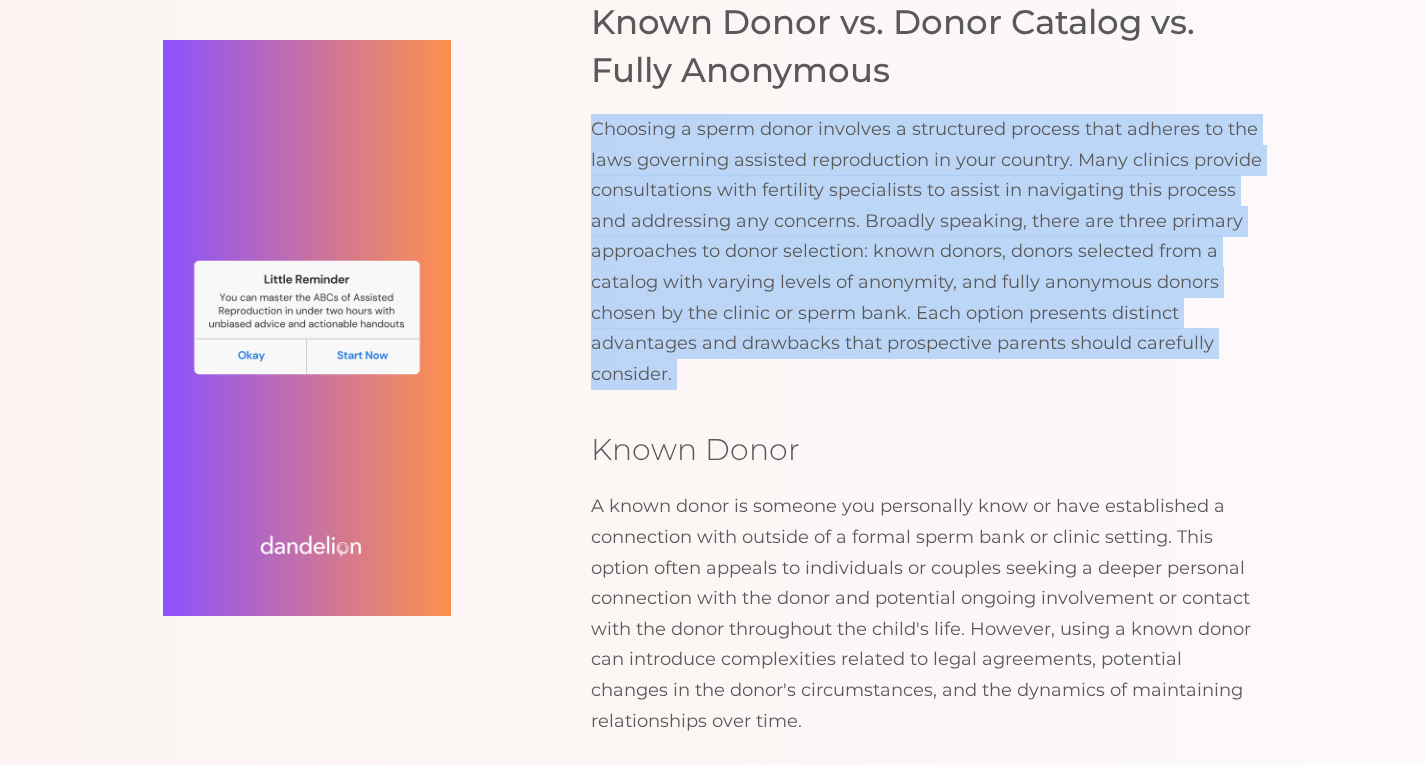 click on "Choosing a sperm donor involves a structured process that adheres to the laws governing assisted reproduction in your country. Many clinics provide consultations with fertility specialists to assist in navigating this process and addressing any concerns. Broadly speaking, there are three primary approaches to donor selection: known donors, donors selected from a catalog with varying levels of anonymity, and fully anonymous donors chosen by the clinic or sperm bank. Each option presents distinct advantages and drawbacks that prospective parents should carefully consider." at bounding box center [927, 251] 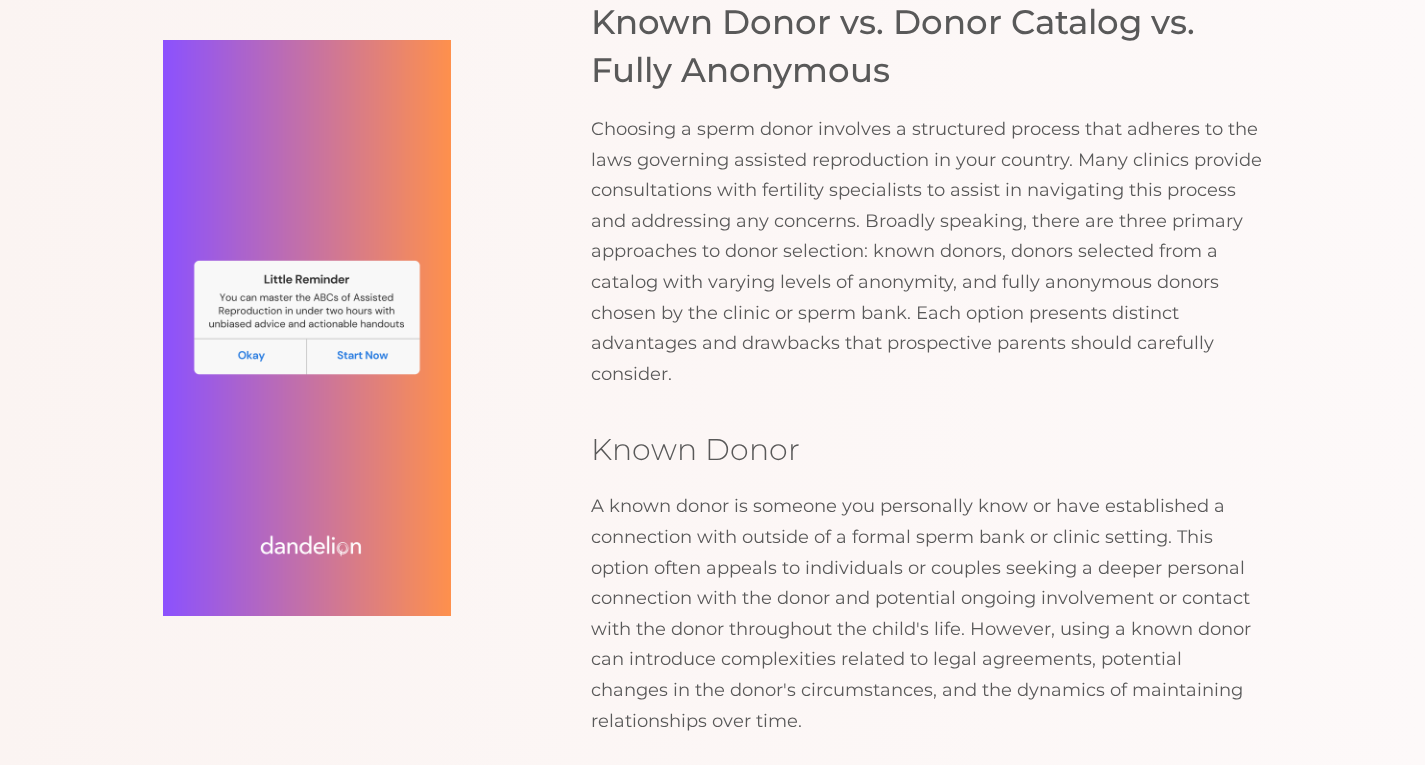 click on "TABLE OF CONTENTS   Understanding Your Needs and Preferences Genetic and Health Background Donor Profile and Characteristics Legal and Ethical Considerations Known Donor vs. Donor Catalog vs. Fully Anonymous Emotional and Psychological Preparation Main Take-Aways Understanding Your Needs and Preferences Firstly, it’s essential to understand why you are considering donor sperm. For many, male-factor infertility prompts this decision, affecting about 7% of men globally. If you’re single, it may be the chosen path to parenthood. Knowing your reasons helps clarify what traits you prioritize in a donor. For instance, as a single woman, you might prioritize certain physical traits such as height, body build, and eye color. Alternatively, as a couple, your objective might be to select a  sperm donor  who closely resembles the phenotype and body build of the male partner. Genetic and Health Background Feeling overwhelmed? Start Learning Feeling overwhelmed? Start Learning No, thanks  Known Donor" at bounding box center [713, 613] 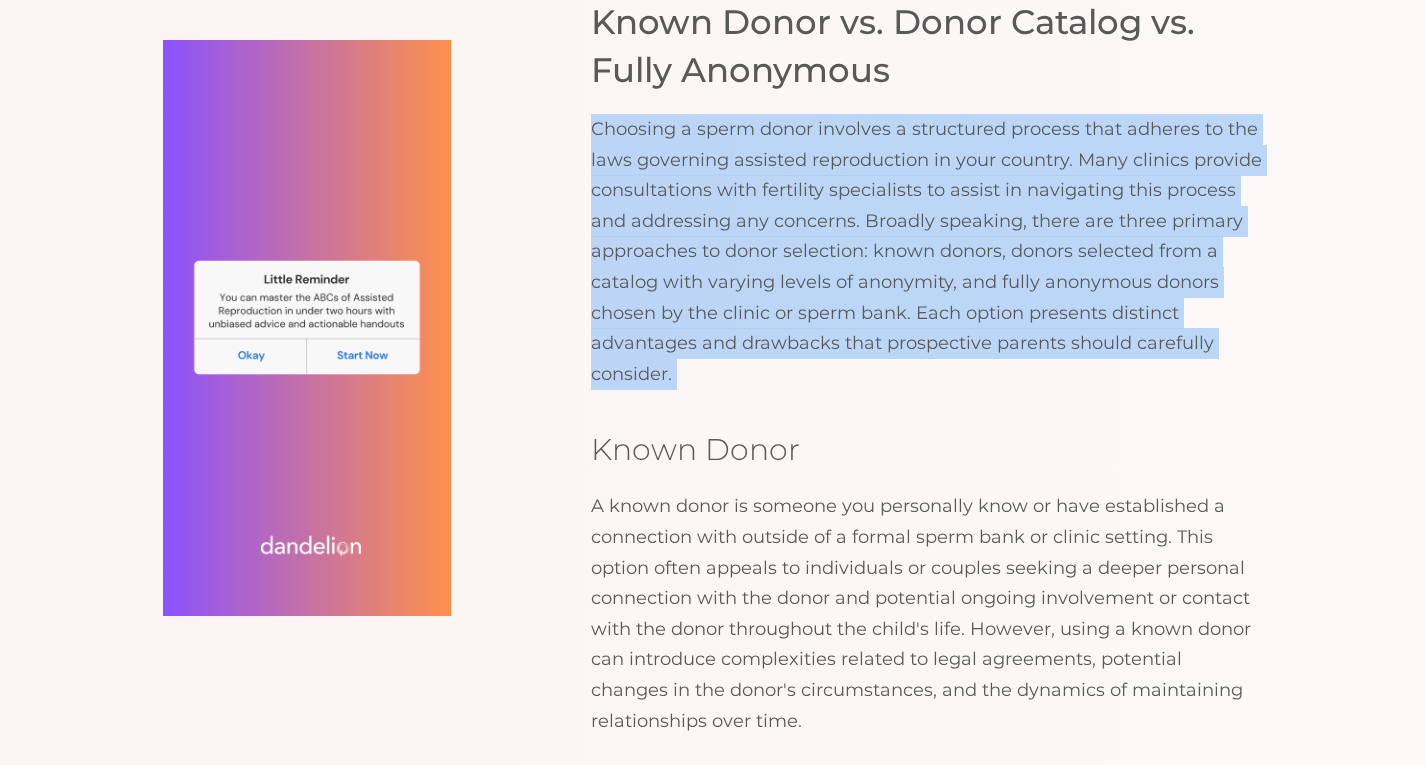 click on "TABLE OF CONTENTS   Understanding Your Needs and Preferences Genetic and Health Background Donor Profile and Characteristics Legal and Ethical Considerations Known Donor vs. Donor Catalog vs. Fully Anonymous Emotional and Psychological Preparation Main Take-Aways Understanding Your Needs and Preferences Firstly, it’s essential to understand why you are considering donor sperm. For many, male-factor infertility prompts this decision, affecting about 7% of men globally. If you’re single, it may be the chosen path to parenthood. Knowing your reasons helps clarify what traits you prioritize in a donor. For instance, as a single woman, you might prioritize certain physical traits such as height, body build, and eye color. Alternatively, as a couple, your objective might be to select a  sperm donor  who closely resembles the phenotype and body build of the male partner. Genetic and Health Background Feeling overwhelmed? Start Learning Feeling overwhelmed? Start Learning No, thanks  Known Donor" at bounding box center [713, 613] 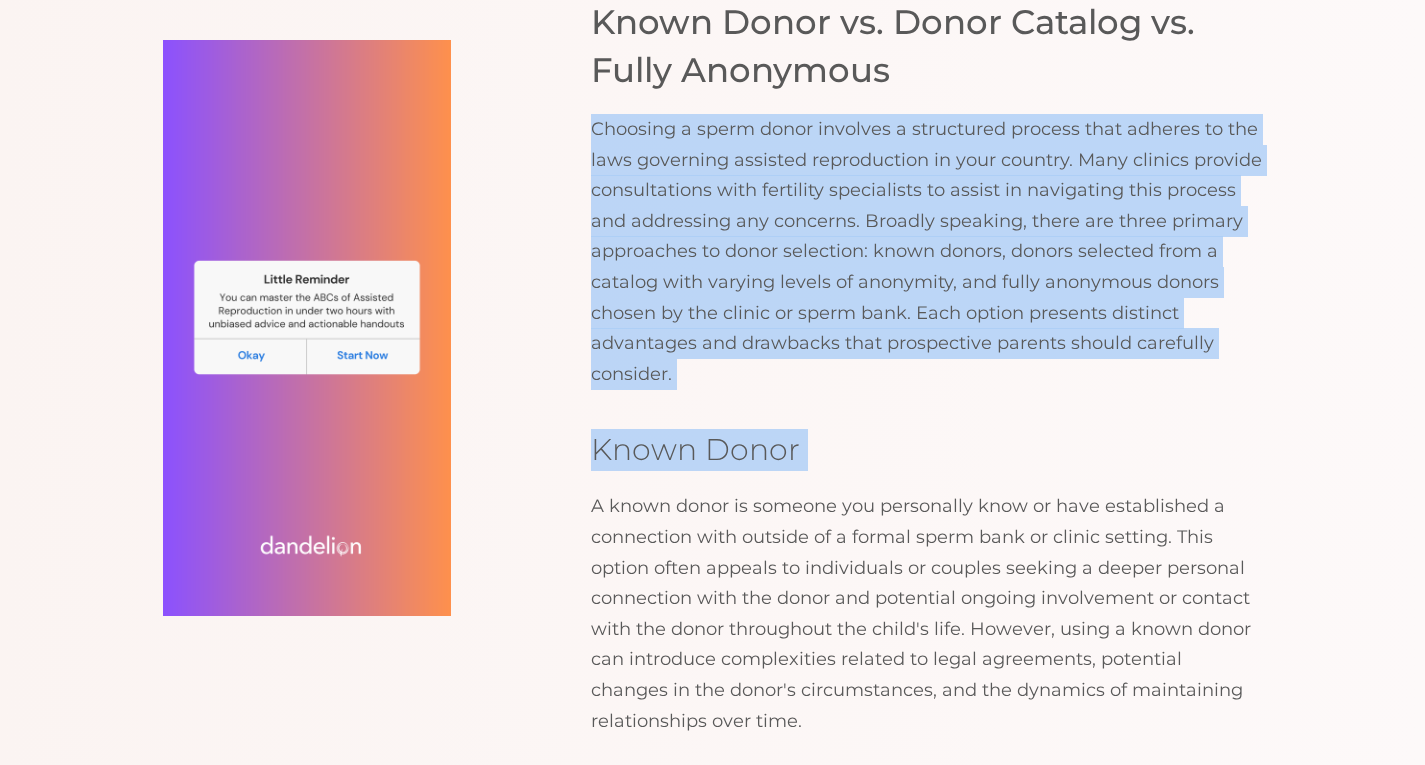click on "Choosing a sperm donor involves a structured process that adheres to the laws governing assisted reproduction in your country. Many clinics provide consultations with fertility specialists to assist in navigating this process and addressing any concerns. Broadly speaking, there are three primary approaches to donor selection: known donors, donors selected from a catalog with varying levels of anonymity, and fully anonymous donors chosen by the clinic or sperm bank. Each option presents distinct advantages and drawbacks that prospective parents should carefully consider." at bounding box center [927, 251] 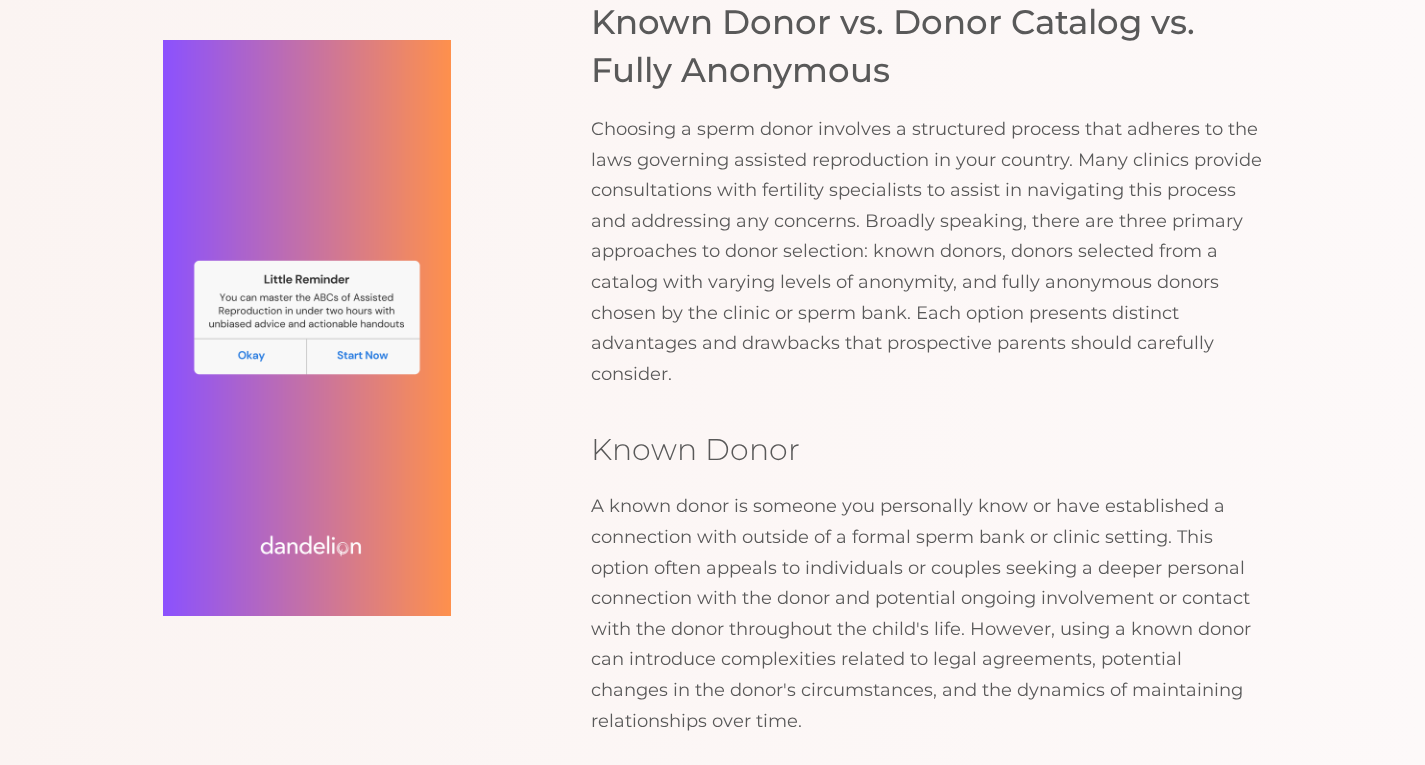 click on "Choosing a sperm donor involves a structured process that adheres to the laws governing assisted reproduction in your country. Many clinics provide consultations with fertility specialists to assist in navigating this process and addressing any concerns. Broadly speaking, there are three primary approaches to donor selection: known donors, donors selected from a catalog with varying levels of anonymity, and fully anonymous donors chosen by the clinic or sperm bank. Each option presents distinct advantages and drawbacks that prospective parents should carefully consider." at bounding box center (927, 251) 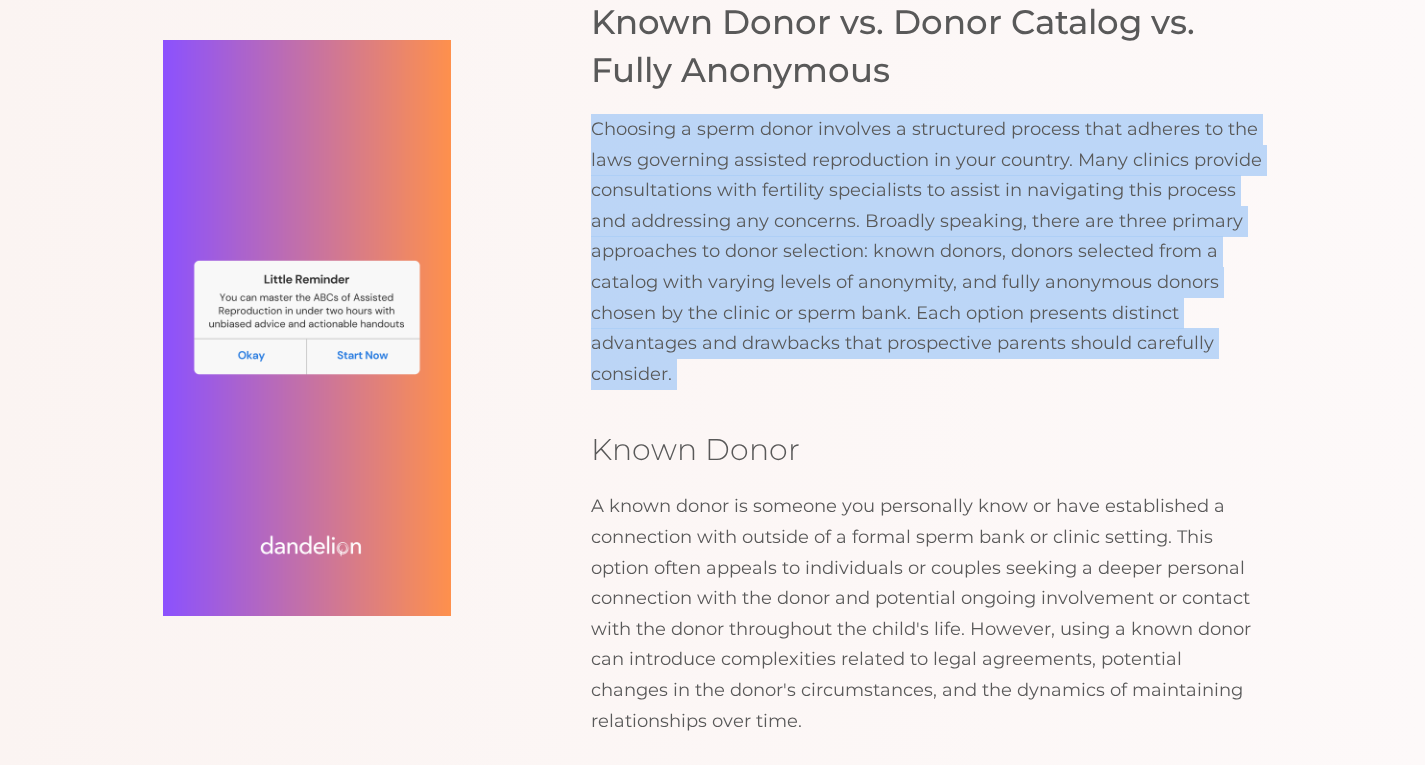 click on "Choosing a sperm donor involves a structured process that adheres to the laws governing assisted reproduction in your country. Many clinics provide consultations with fertility specialists to assist in navigating this process and addressing any concerns. Broadly speaking, there are three primary approaches to donor selection: known donors, donors selected from a catalog with varying levels of anonymity, and fully anonymous donors chosen by the clinic or sperm bank. Each option presents distinct advantages and drawbacks that prospective parents should carefully consider." at bounding box center [927, 251] 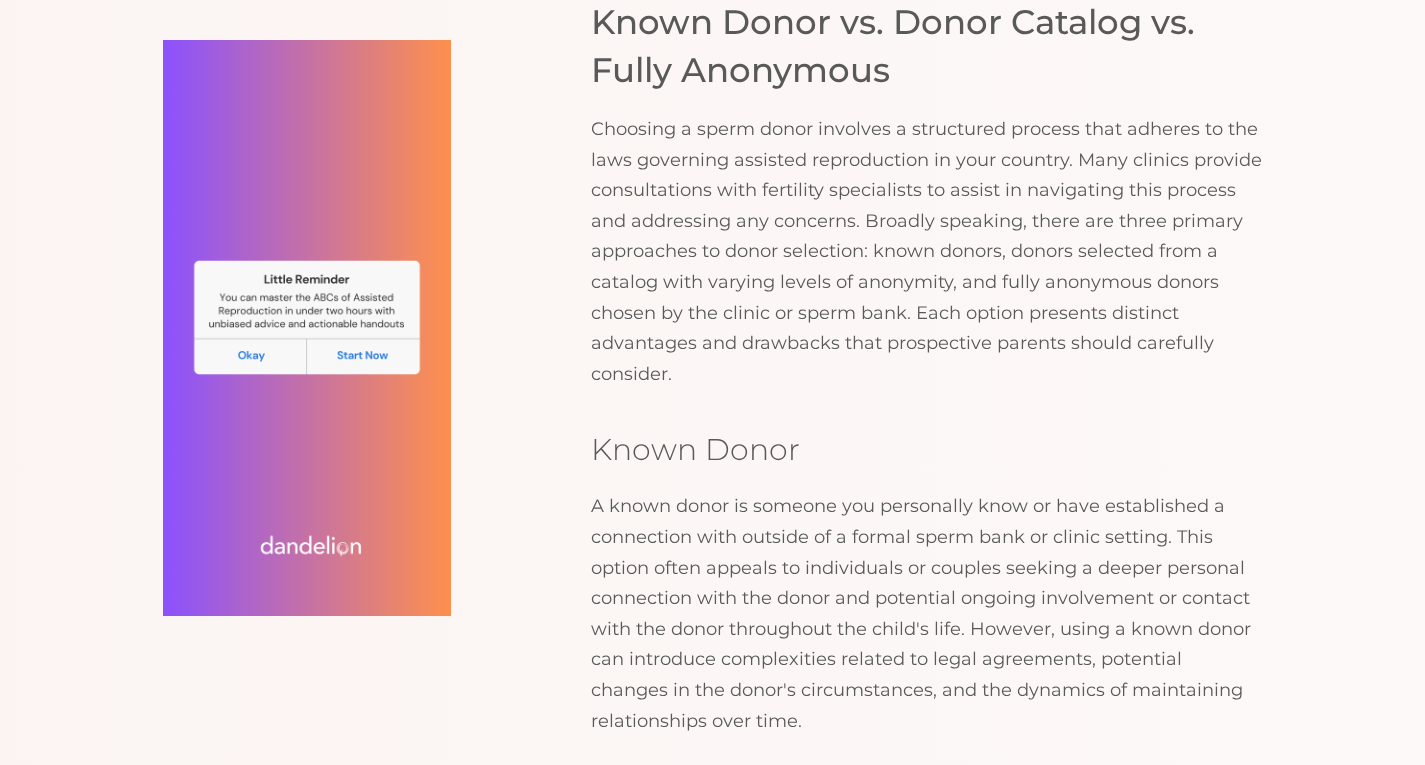 drag, startPoint x: 974, startPoint y: 370, endPoint x: 1008, endPoint y: 390, distance: 39.446167 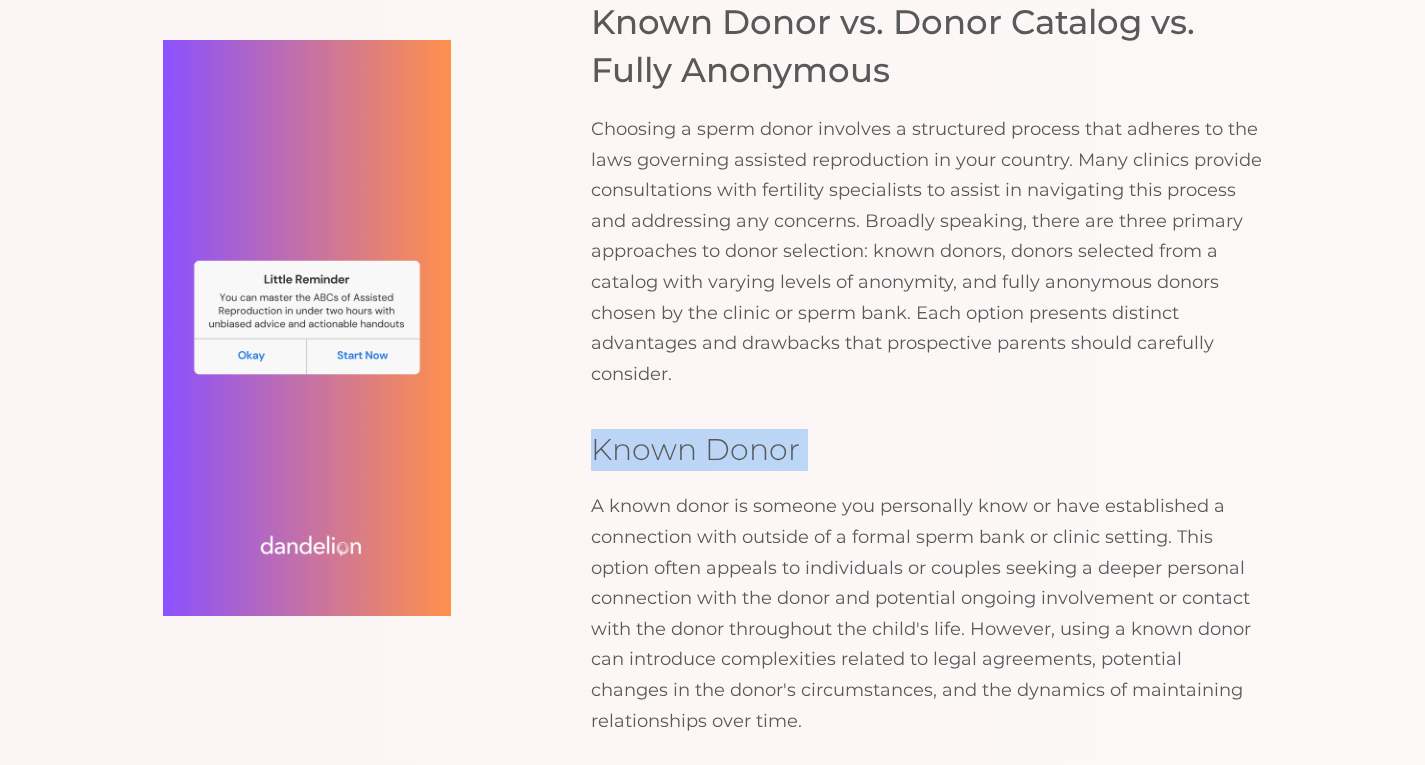 click on "Known Donor vs. Donor Catalog vs. Fully Anonymous Choosing a sperm donor involves a structured process that adheres to the laws governing assisted reproduction in your country. Many clinics provide consultations with fertility specialists to assist in navigating this process and addressing any concerns. Broadly speaking, there are three primary approaches to donor selection: known donors, donors selected from a catalog with varying levels of anonymity, and fully anonymous donors chosen by the clinic or sperm bank. Each option presents distinct advantages and drawbacks that prospective parents should carefully consider. Known Donor Donor Catalog Fully Anonymous Donor fertility specialist  can provide invaluable guidance in navigating these options and making an informed decision that aligns with your family-building goals." at bounding box center (927, 877) 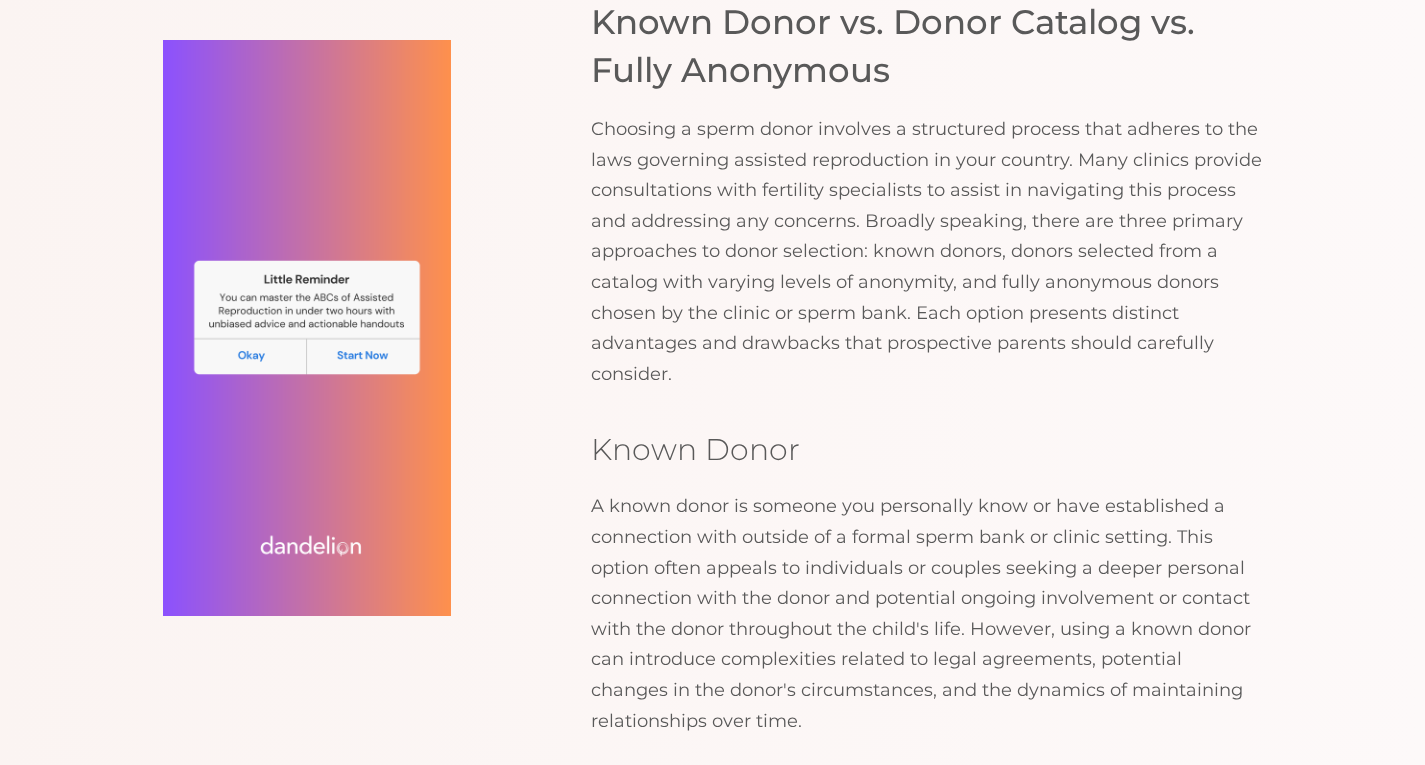 click on "Choosing a sperm donor involves a structured process that adheres to the laws governing assisted reproduction in your country. Many clinics provide consultations with fertility specialists to assist in navigating this process and addressing any concerns. Broadly speaking, there are three primary approaches to donor selection: known donors, donors selected from a catalog with varying levels of anonymity, and fully anonymous donors chosen by the clinic or sperm bank. Each option presents distinct advantages and drawbacks that prospective parents should carefully consider." at bounding box center [927, 251] 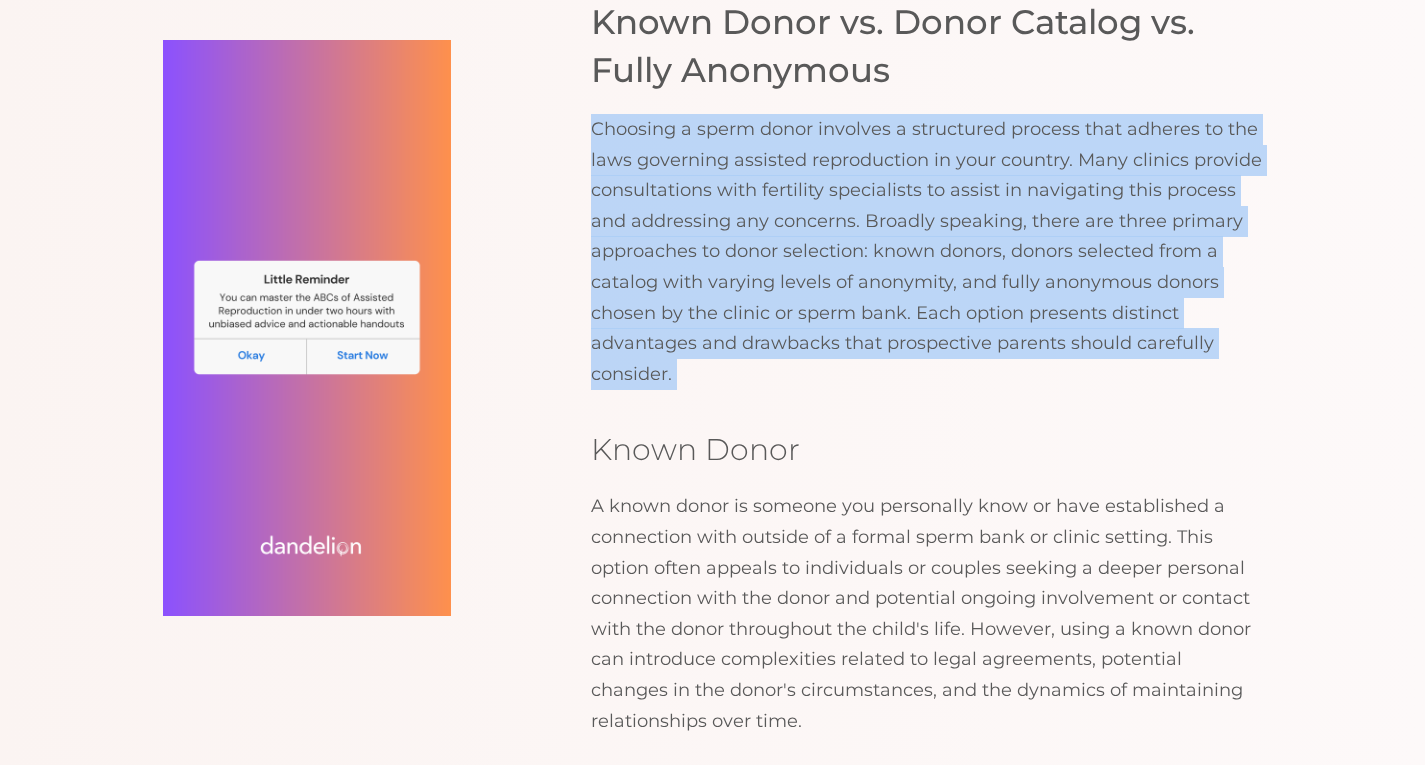 click on "Choosing a sperm donor involves a structured process that adheres to the laws governing assisted reproduction in your country. Many clinics provide consultations with fertility specialists to assist in navigating this process and addressing any concerns. Broadly speaking, there are three primary approaches to donor selection: known donors, donors selected from a catalog with varying levels of anonymity, and fully anonymous donors chosen by the clinic or sperm bank. Each option presents distinct advantages and drawbacks that prospective parents should carefully consider." at bounding box center [927, 251] 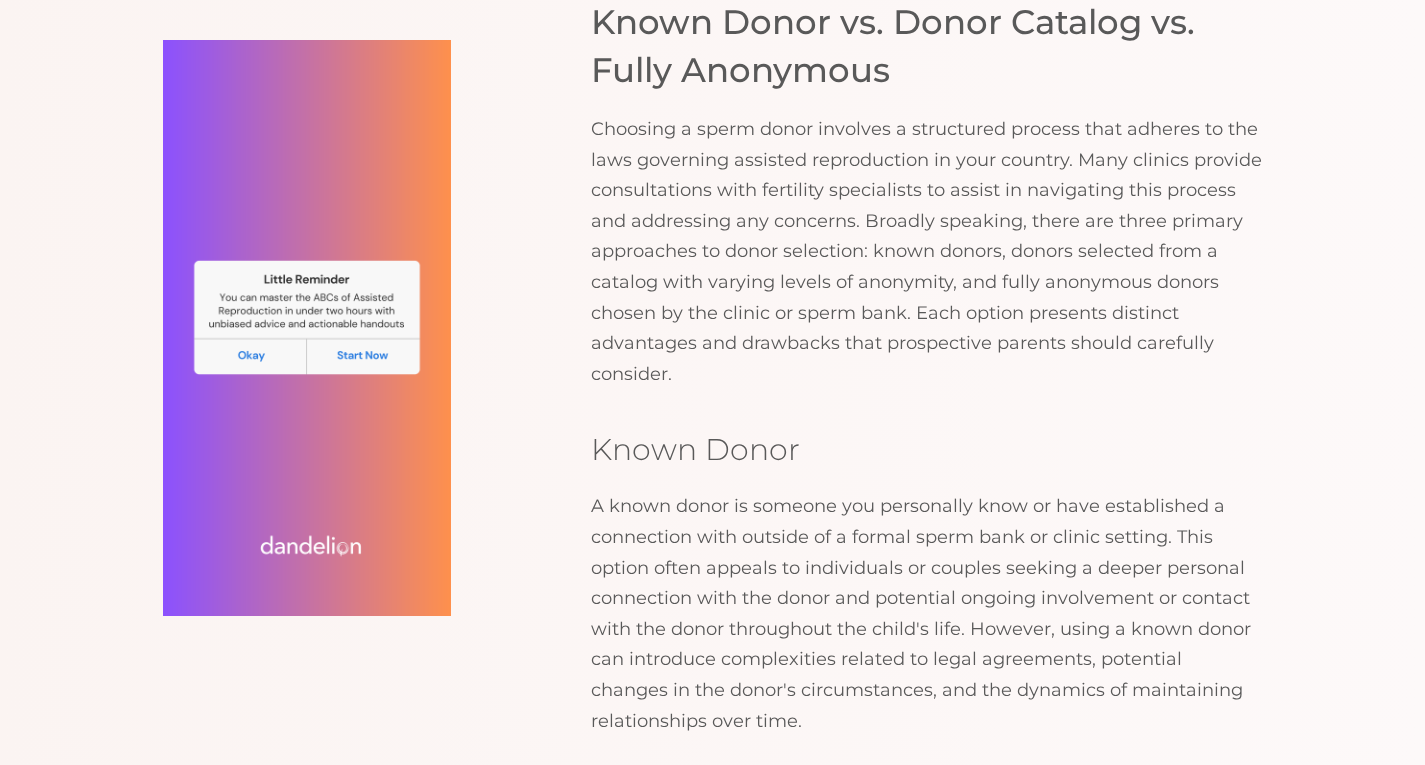 click on "Choosing a sperm donor involves a structured process that adheres to the laws governing assisted reproduction in your country. Many clinics provide consultations with fertility specialists to assist in navigating this process and addressing any concerns. Broadly speaking, there are three primary approaches to donor selection: known donors, donors selected from a catalog with varying levels of anonymity, and fully anonymous donors chosen by the clinic or sperm bank. Each option presents distinct advantages and drawbacks that prospective parents should carefully consider." at bounding box center (927, 251) 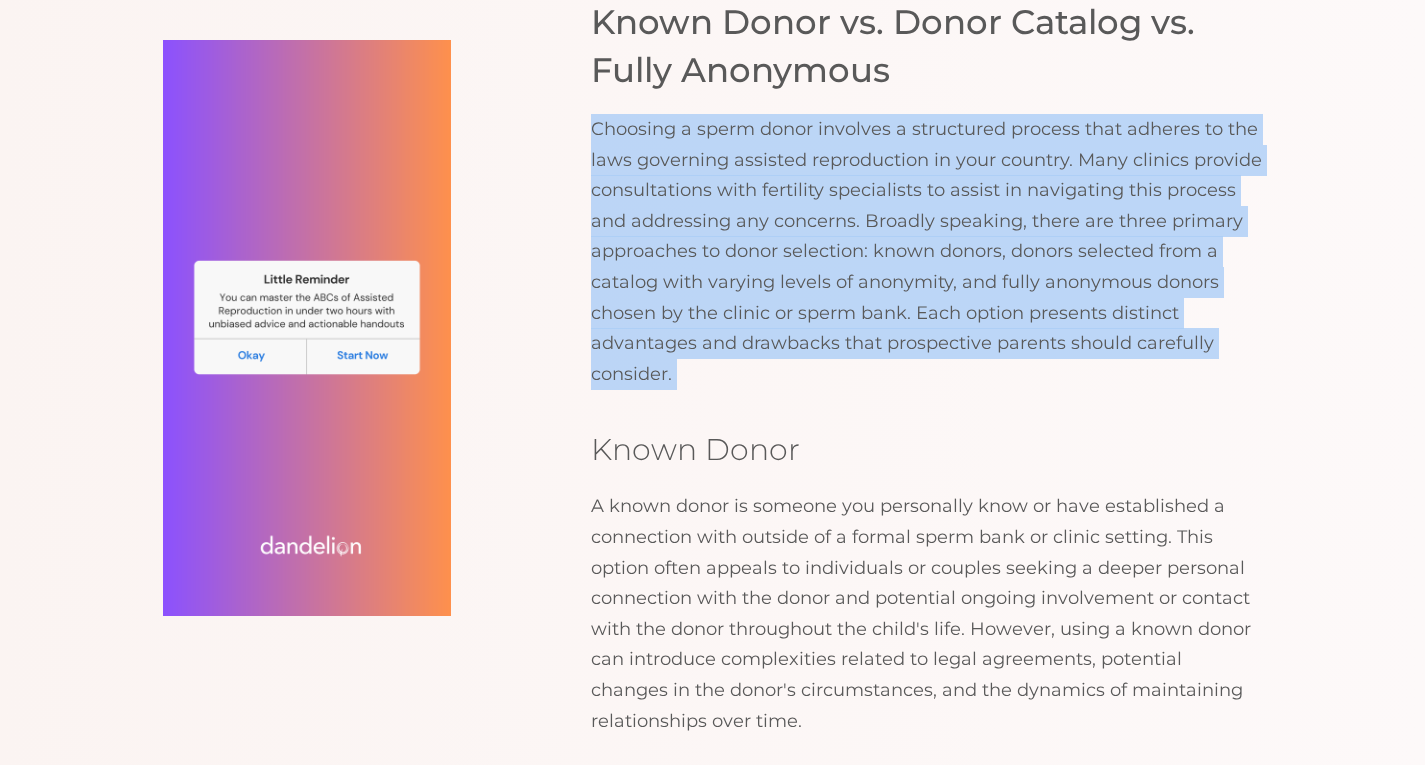 click on "Choosing a sperm donor involves a structured process that adheres to the laws governing assisted reproduction in your country. Many clinics provide consultations with fertility specialists to assist in navigating this process and addressing any concerns. Broadly speaking, there are three primary approaches to donor selection: known donors, donors selected from a catalog with varying levels of anonymity, and fully anonymous donors chosen by the clinic or sperm bank. Each option presents distinct advantages and drawbacks that prospective parents should carefully consider." at bounding box center [927, 251] 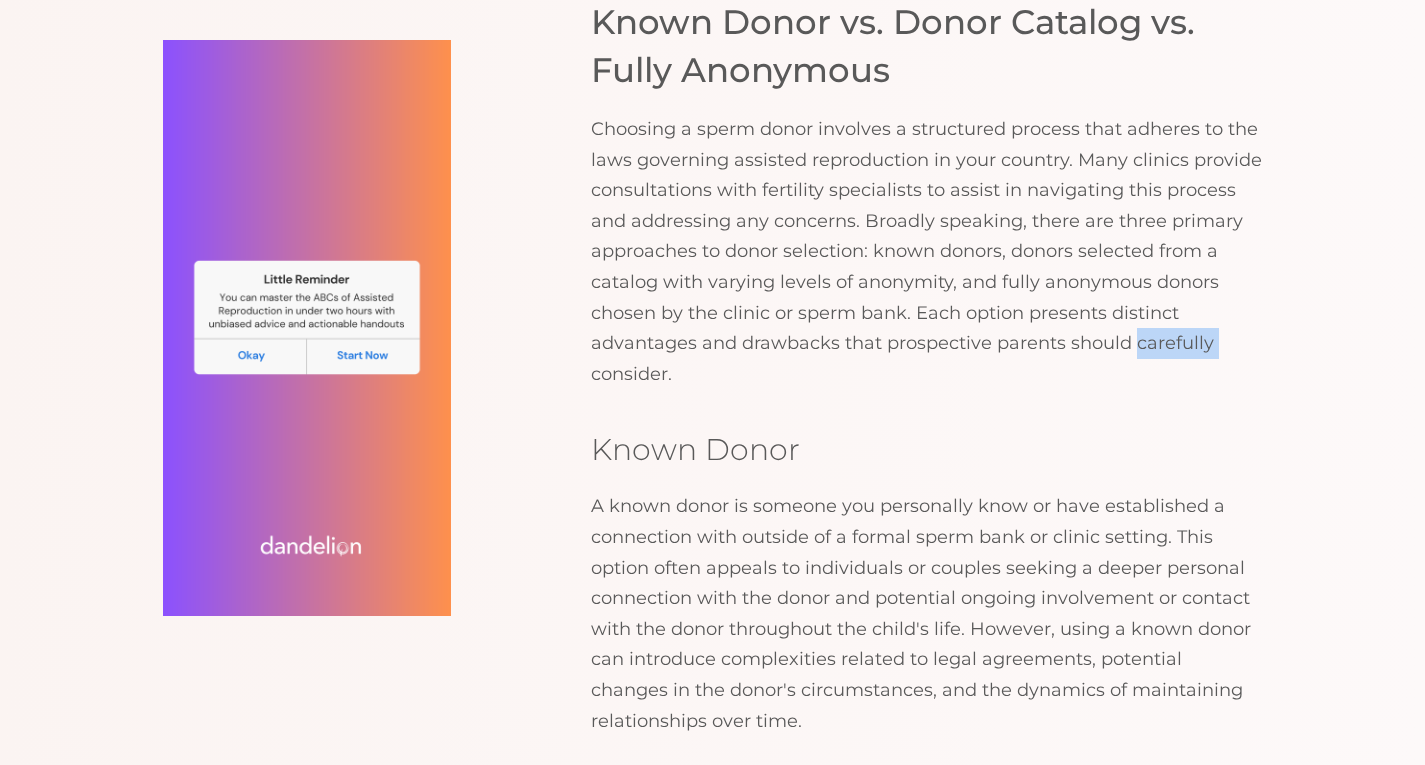 click on "Choosing a sperm donor involves a structured process that adheres to the laws governing assisted reproduction in your country. Many clinics provide consultations with fertility specialists to assist in navigating this process and addressing any concerns. Broadly speaking, there are three primary approaches to donor selection: known donors, donors selected from a catalog with varying levels of anonymity, and fully anonymous donors chosen by the clinic or sperm bank. Each option presents distinct advantages and drawbacks that prospective parents should carefully consider." at bounding box center (927, 251) 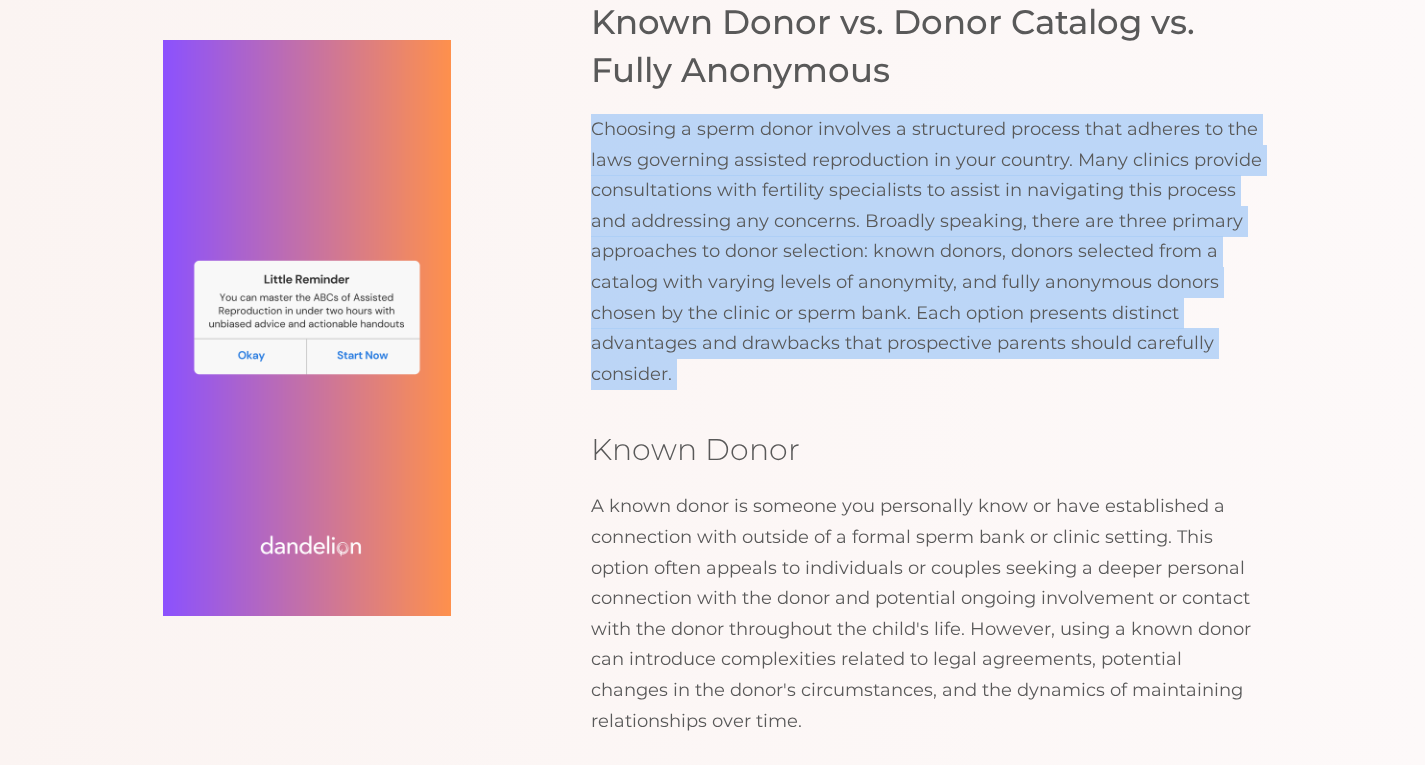 click on "Choosing a sperm donor involves a structured process that adheres to the laws governing assisted reproduction in your country. Many clinics provide consultations with fertility specialists to assist in navigating this process and addressing any concerns. Broadly speaking, there are three primary approaches to donor selection: known donors, donors selected from a catalog with varying levels of anonymity, and fully anonymous donors chosen by the clinic or sperm bank. Each option presents distinct advantages and drawbacks that prospective parents should carefully consider." at bounding box center [927, 251] 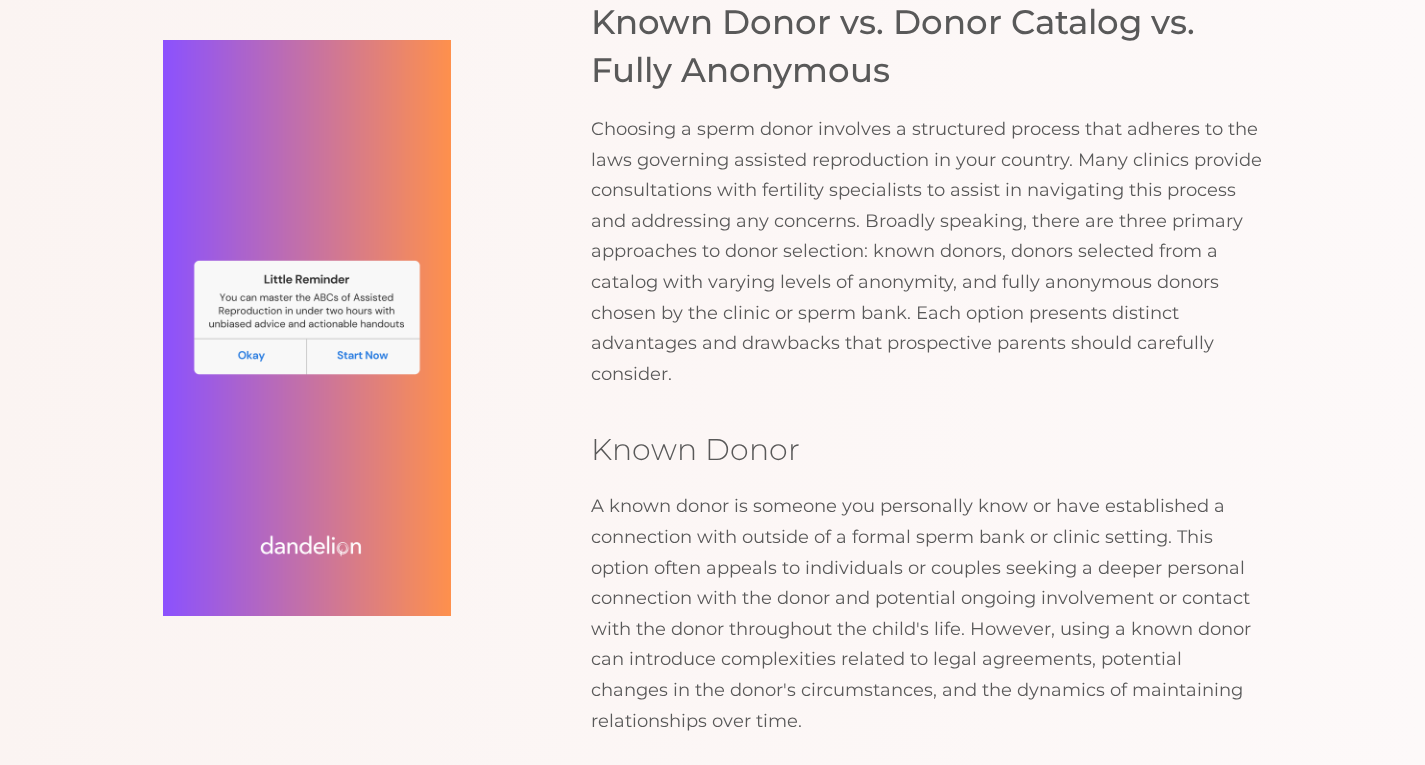click on "Choosing a sperm donor involves a structured process that adheres to the laws governing assisted reproduction in your country. Many clinics provide consultations with fertility specialists to assist in navigating this process and addressing any concerns. Broadly speaking, there are three primary approaches to donor selection: known donors, donors selected from a catalog with varying levels of anonymity, and fully anonymous donors chosen by the clinic or sperm bank. Each option presents distinct advantages and drawbacks that prospective parents should carefully consider." at bounding box center (927, 251) 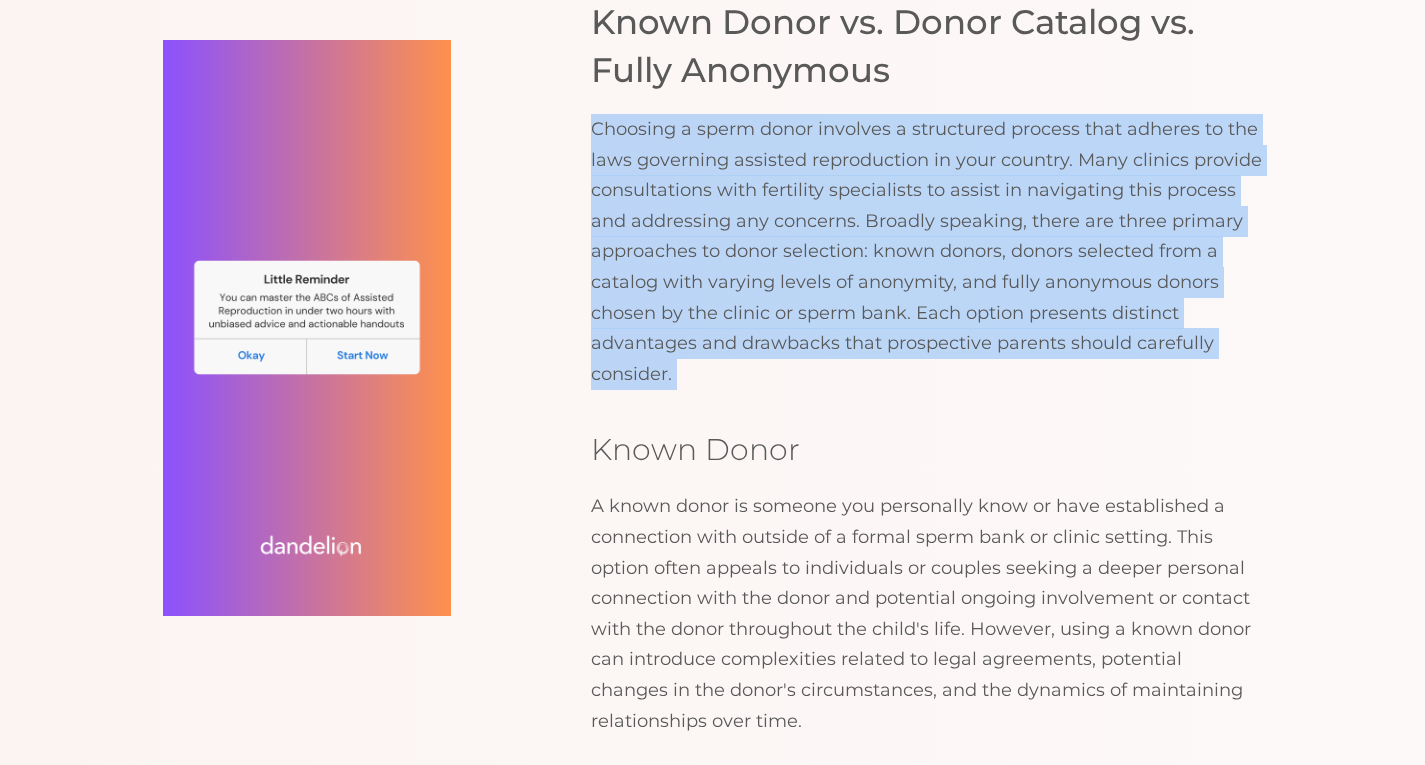 click on "Choosing a sperm donor involves a structured process that adheres to the laws governing assisted reproduction in your country. Many clinics provide consultations with fertility specialists to assist in navigating this process and addressing any concerns. Broadly speaking, there are three primary approaches to donor selection: known donors, donors selected from a catalog with varying levels of anonymity, and fully anonymous donors chosen by the clinic or sperm bank. Each option presents distinct advantages and drawbacks that prospective parents should carefully consider." at bounding box center [927, 251] 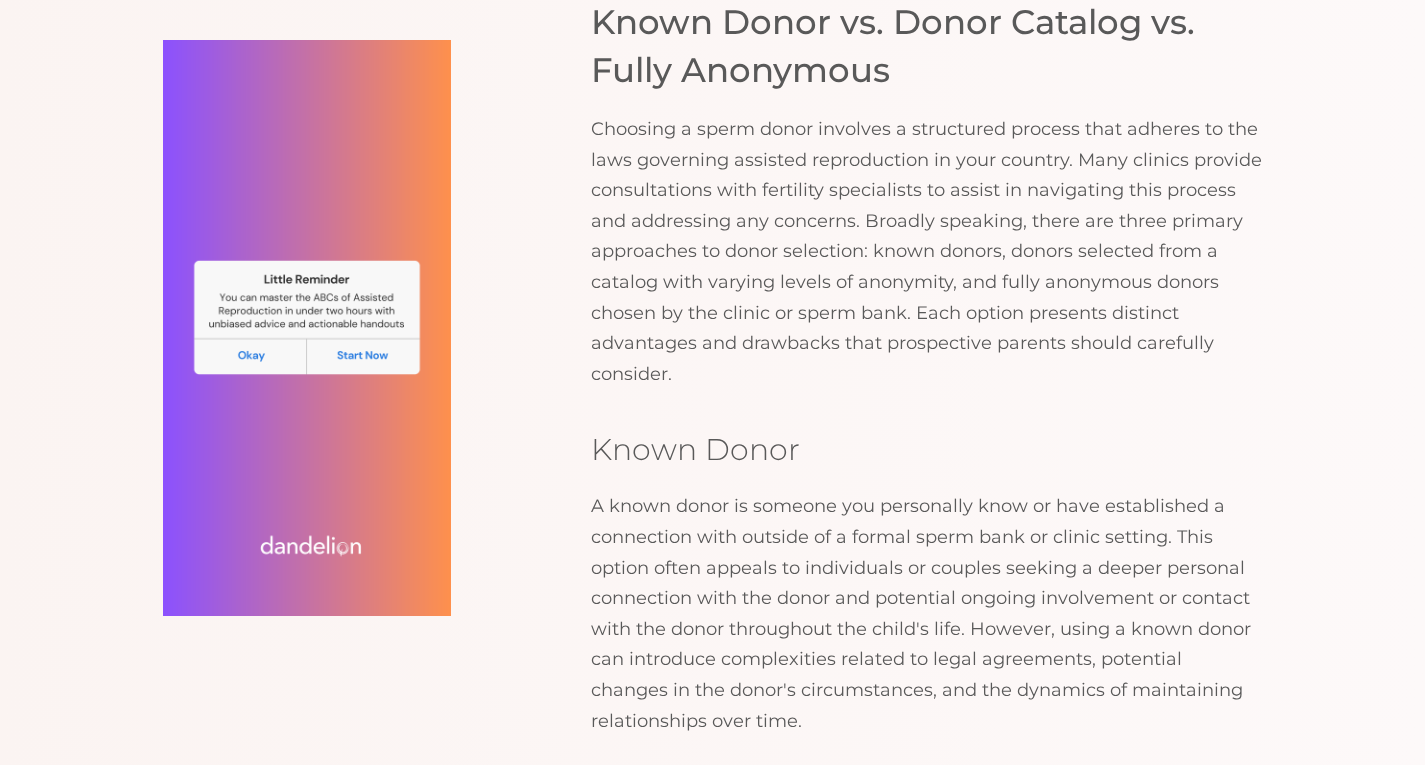 click on "Choosing a sperm donor involves a structured process that adheres to the laws governing assisted reproduction in your country. Many clinics provide consultations with fertility specialists to assist in navigating this process and addressing any concerns. Broadly speaking, there are three primary approaches to donor selection: known donors, donors selected from a catalog with varying levels of anonymity, and fully anonymous donors chosen by the clinic or sperm bank. Each option presents distinct advantages and drawbacks that prospective parents should carefully consider." at bounding box center [927, 251] 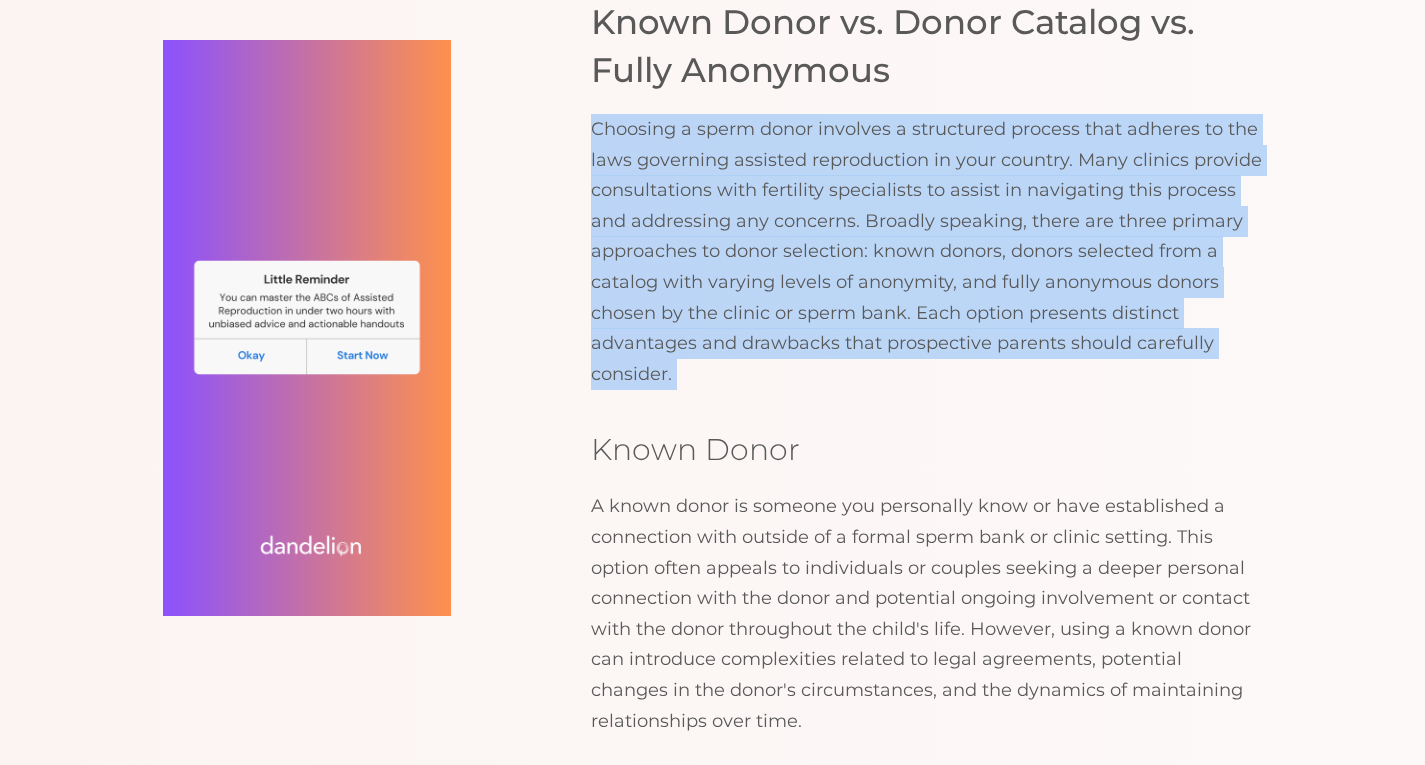 click on "Choosing a sperm donor involves a structured process that adheres to the laws governing assisted reproduction in your country. Many clinics provide consultations with fertility specialists to assist in navigating this process and addressing any concerns. Broadly speaking, there are three primary approaches to donor selection: known donors, donors selected from a catalog with varying levels of anonymity, and fully anonymous donors chosen by the clinic or sperm bank. Each option presents distinct advantages and drawbacks that prospective parents should carefully consider." at bounding box center [927, 251] 